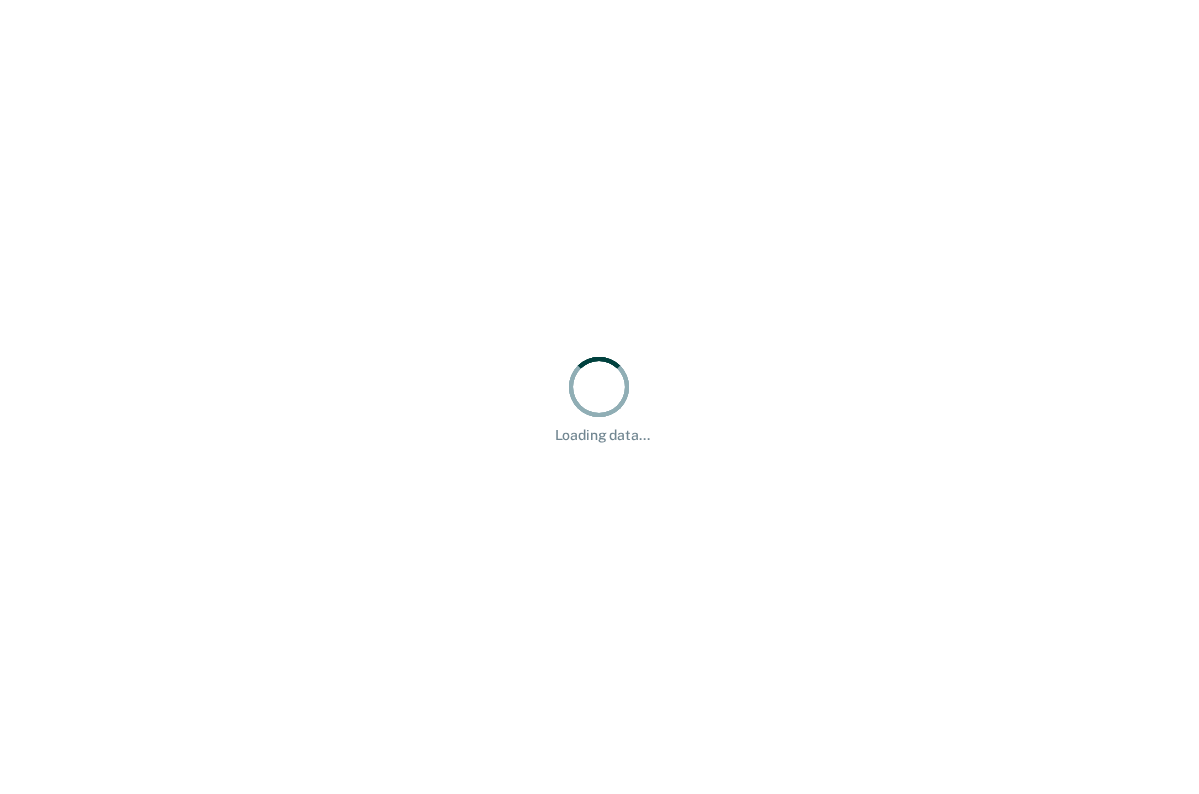 scroll, scrollTop: 0, scrollLeft: 0, axis: both 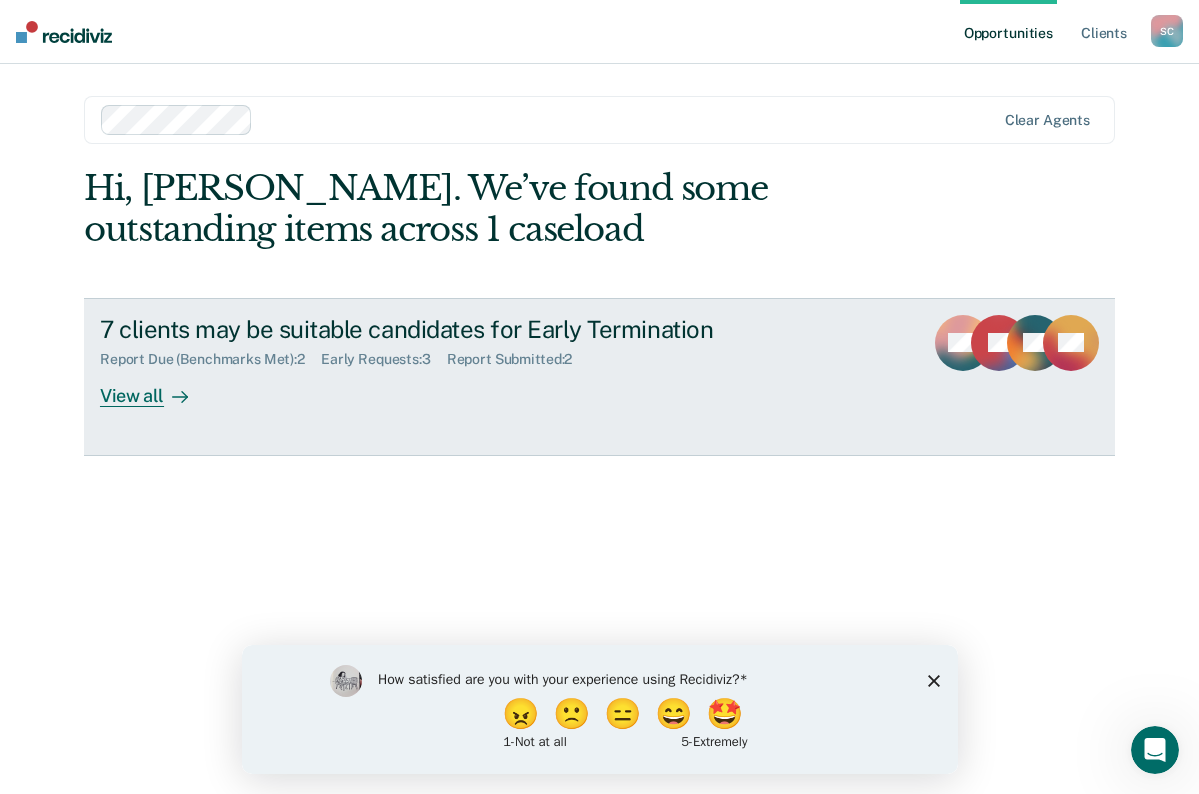 click on "View all" at bounding box center [156, 387] 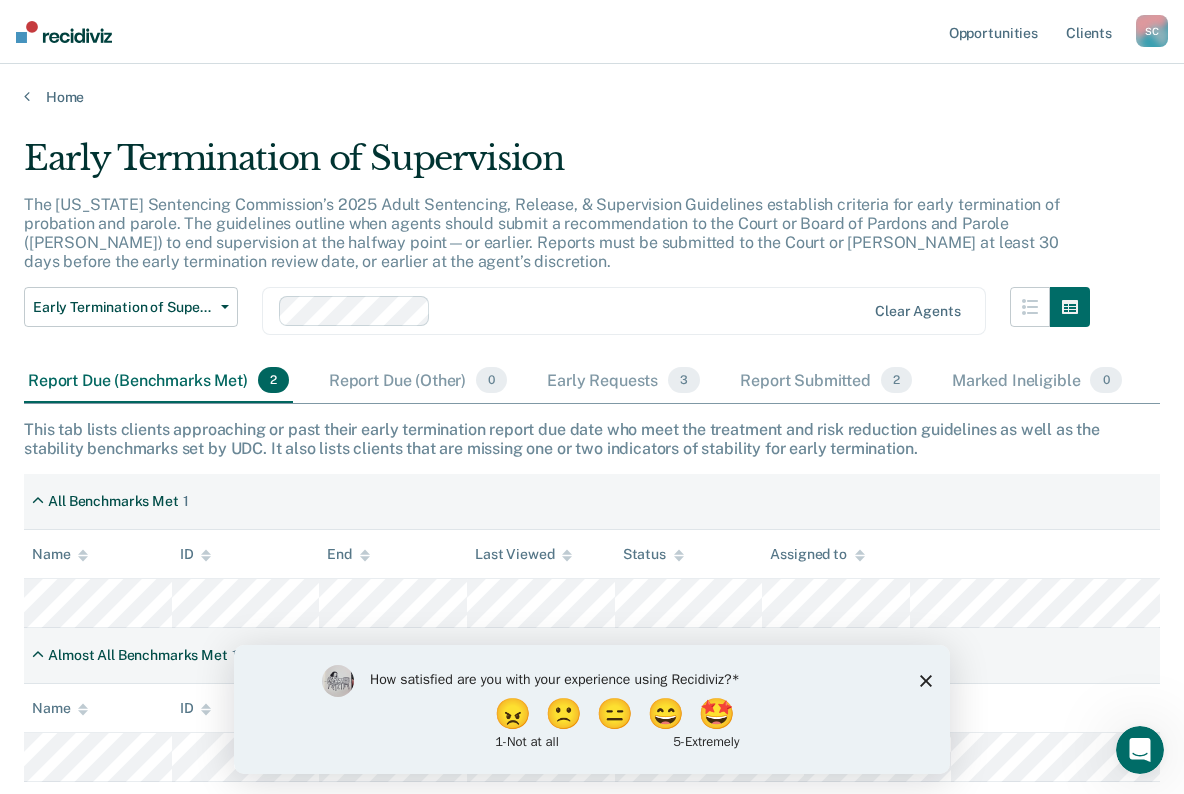 click at bounding box center [652, 311] 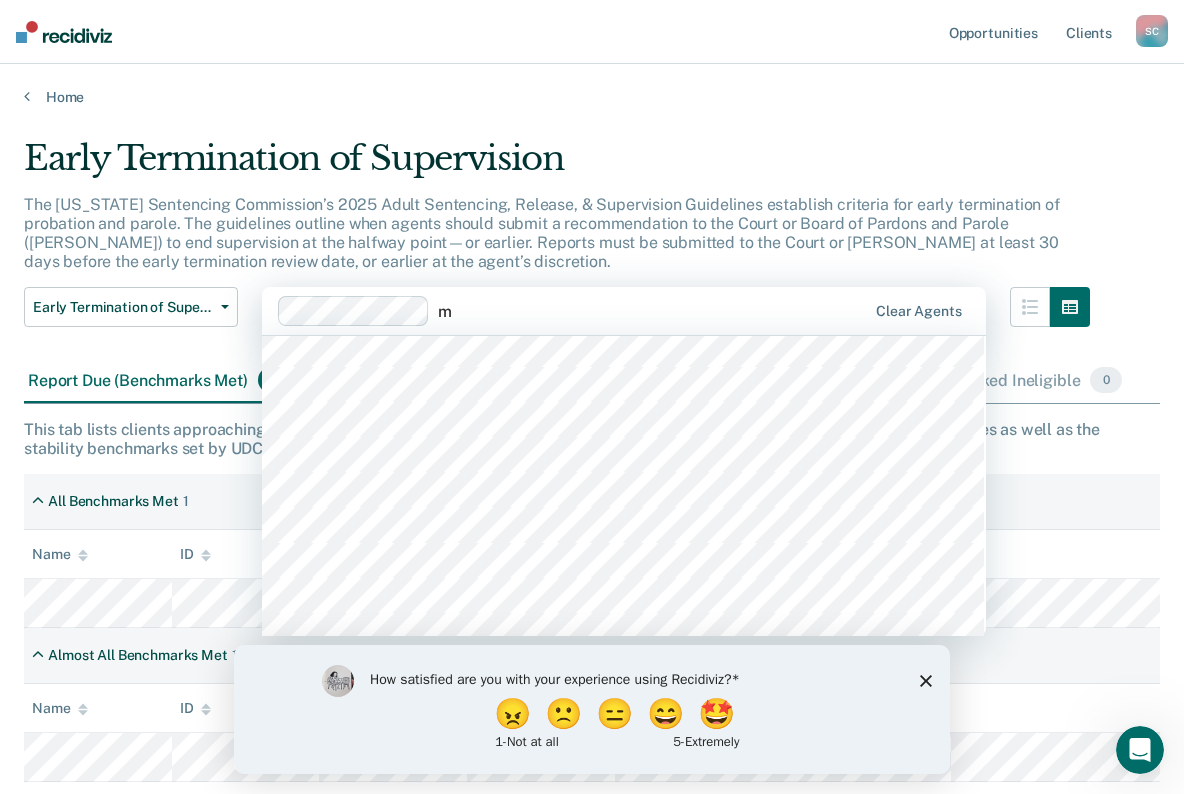 scroll, scrollTop: 0, scrollLeft: 0, axis: both 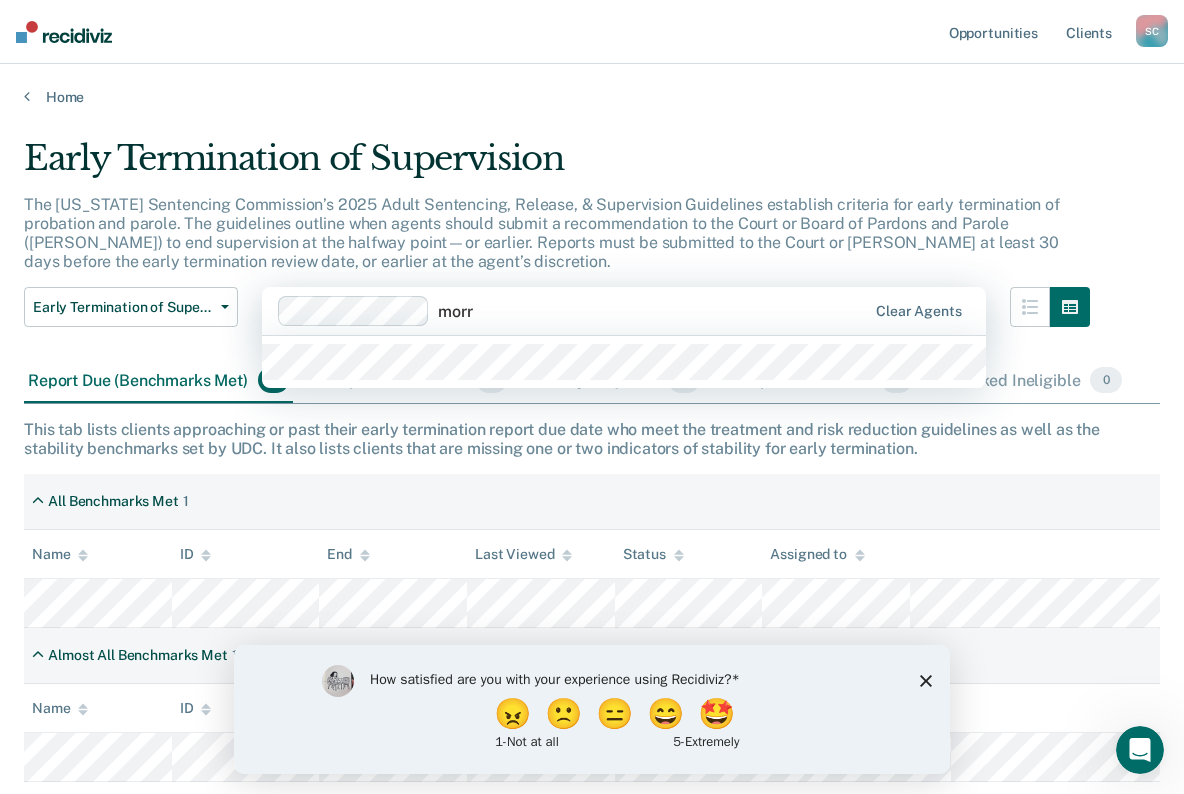 type on "morri" 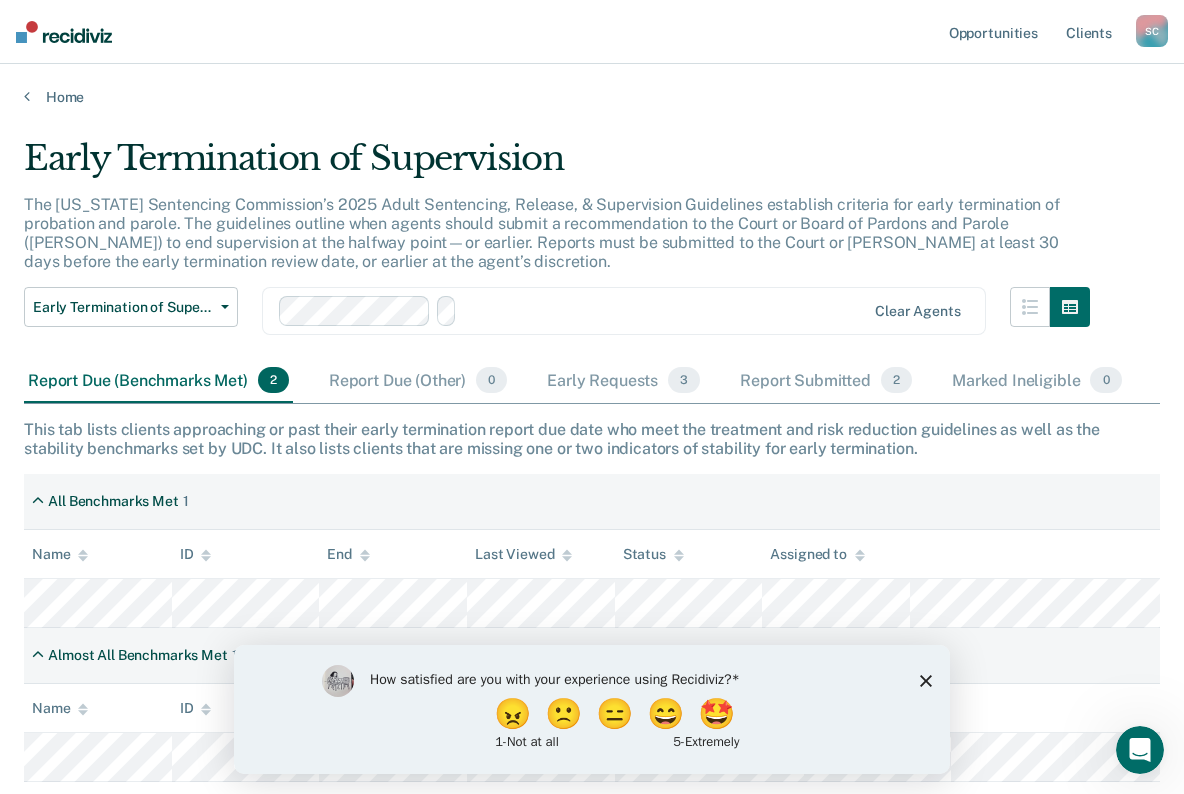 type on "s" 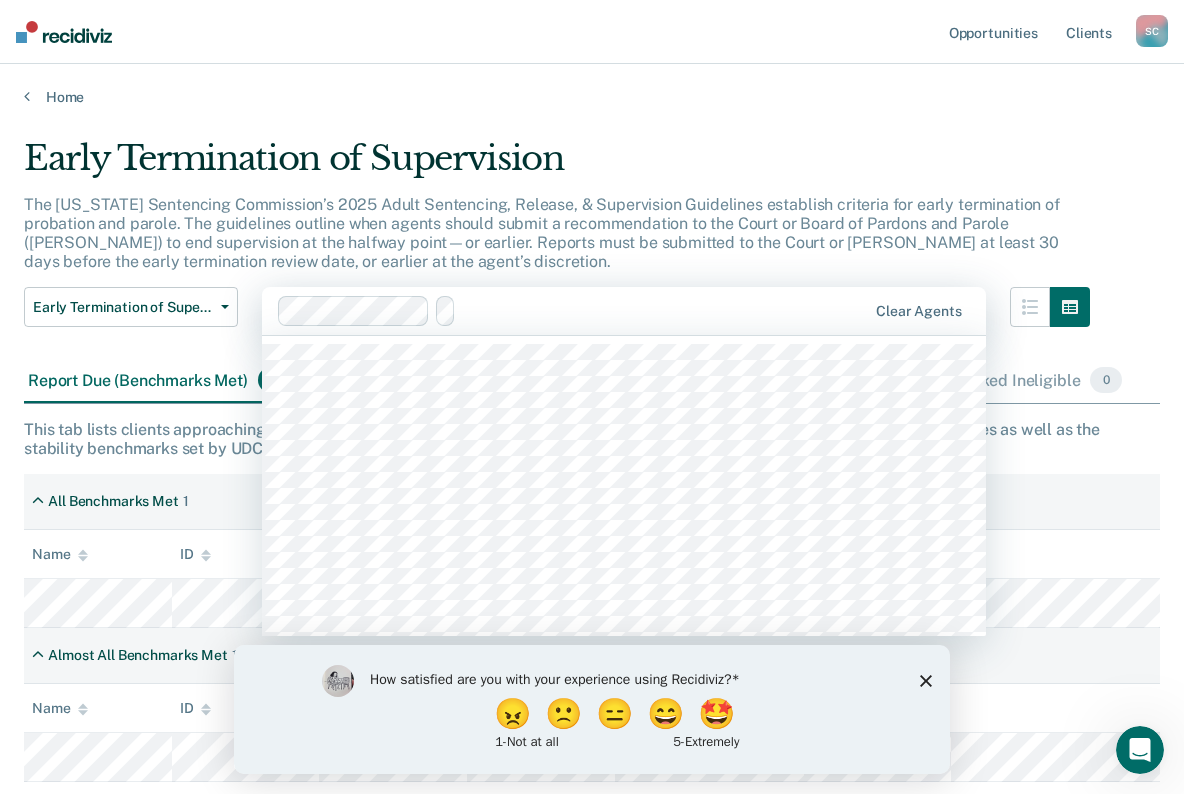 click at bounding box center [665, 311] 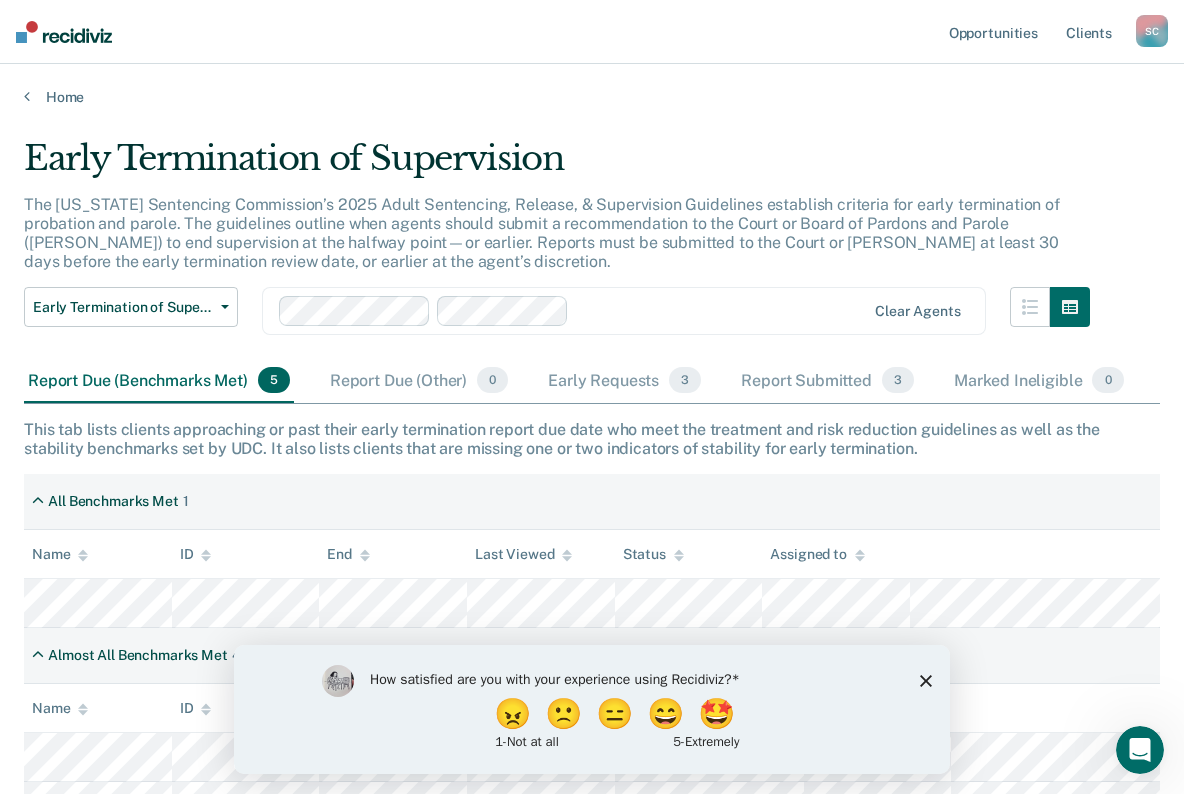 click at bounding box center (721, 311) 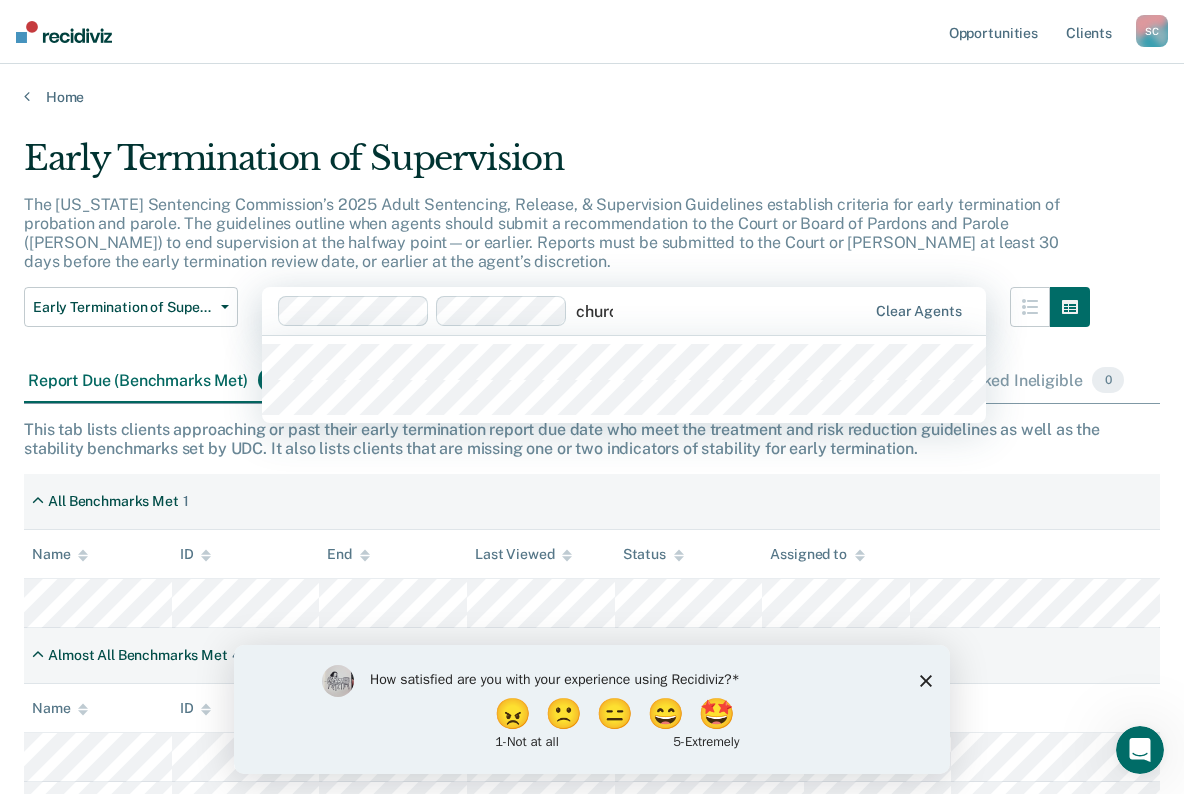 type on "[DEMOGRAPHIC_DATA]" 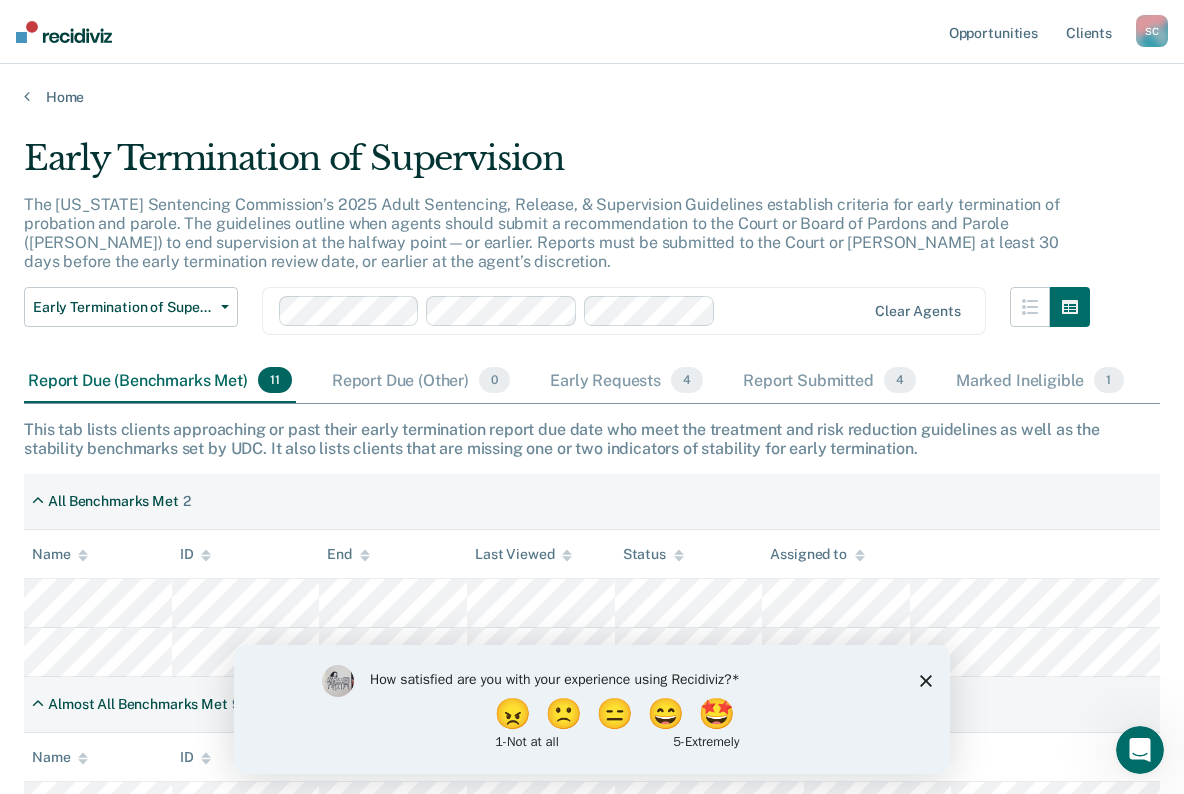 click at bounding box center [794, 311] 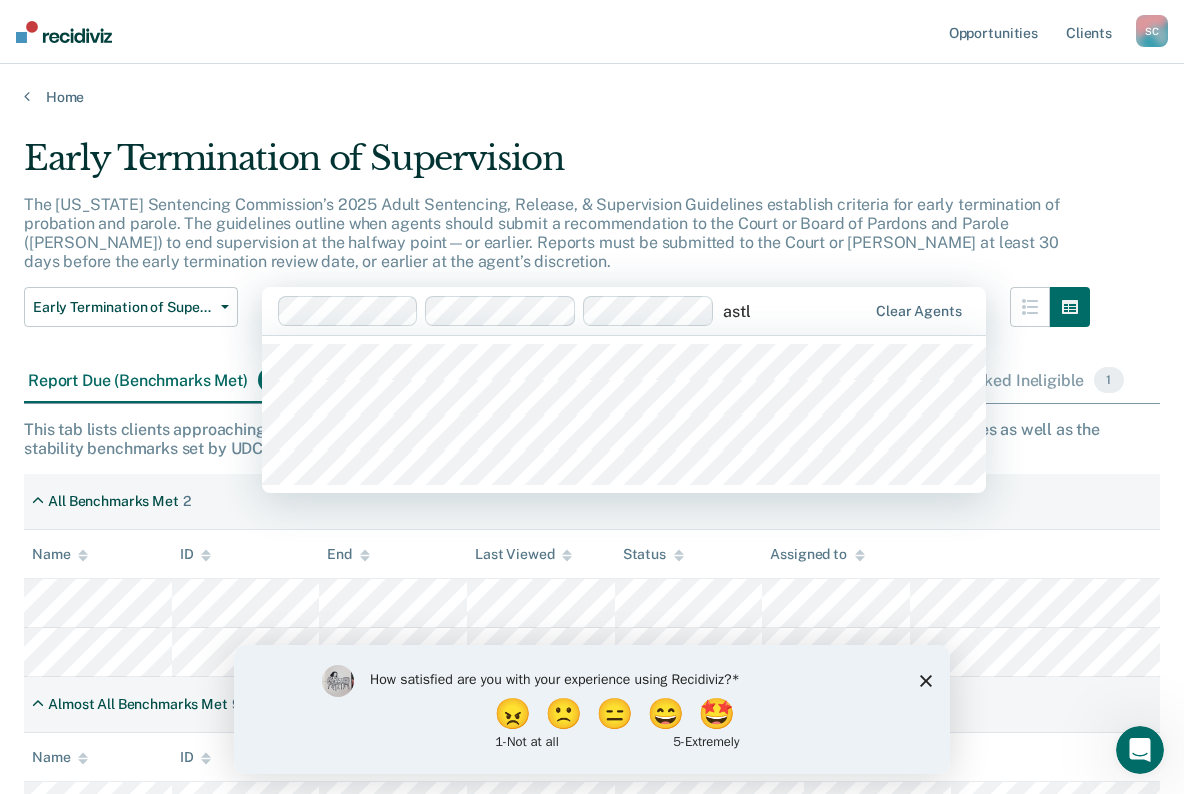 type on "[PERSON_NAME]" 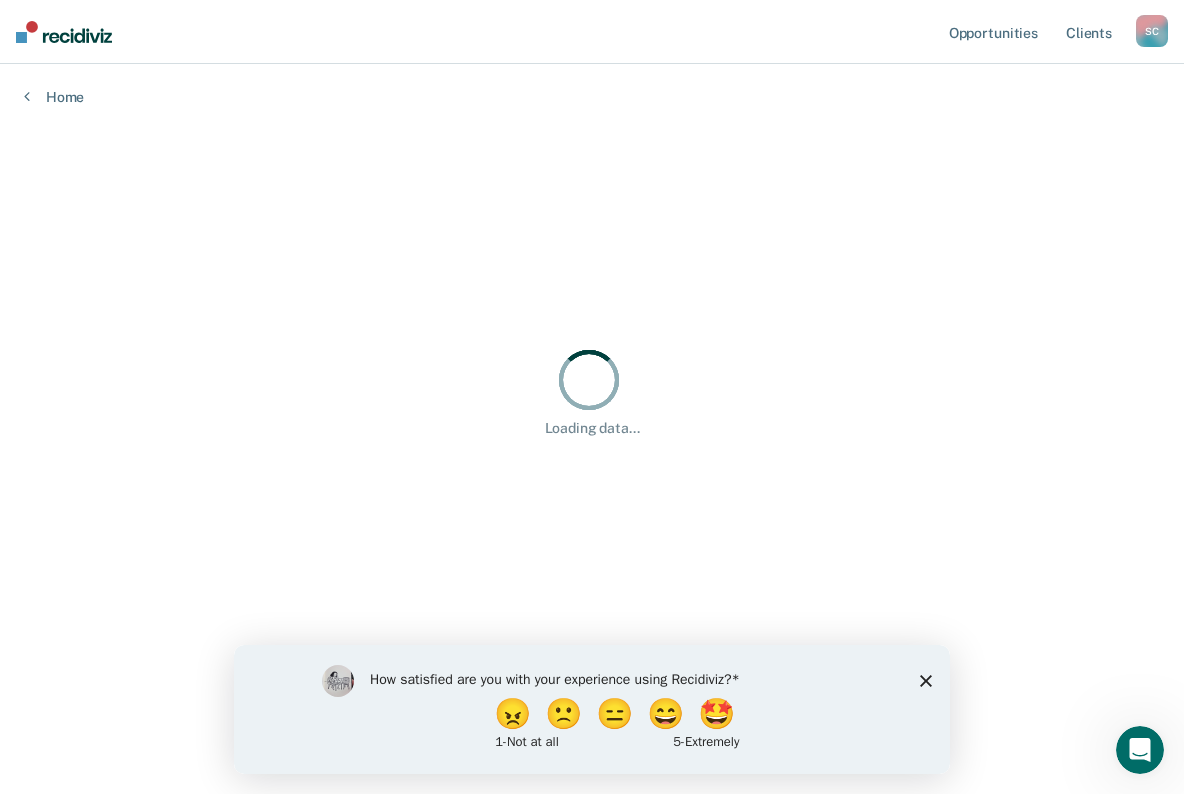 type on "colem" 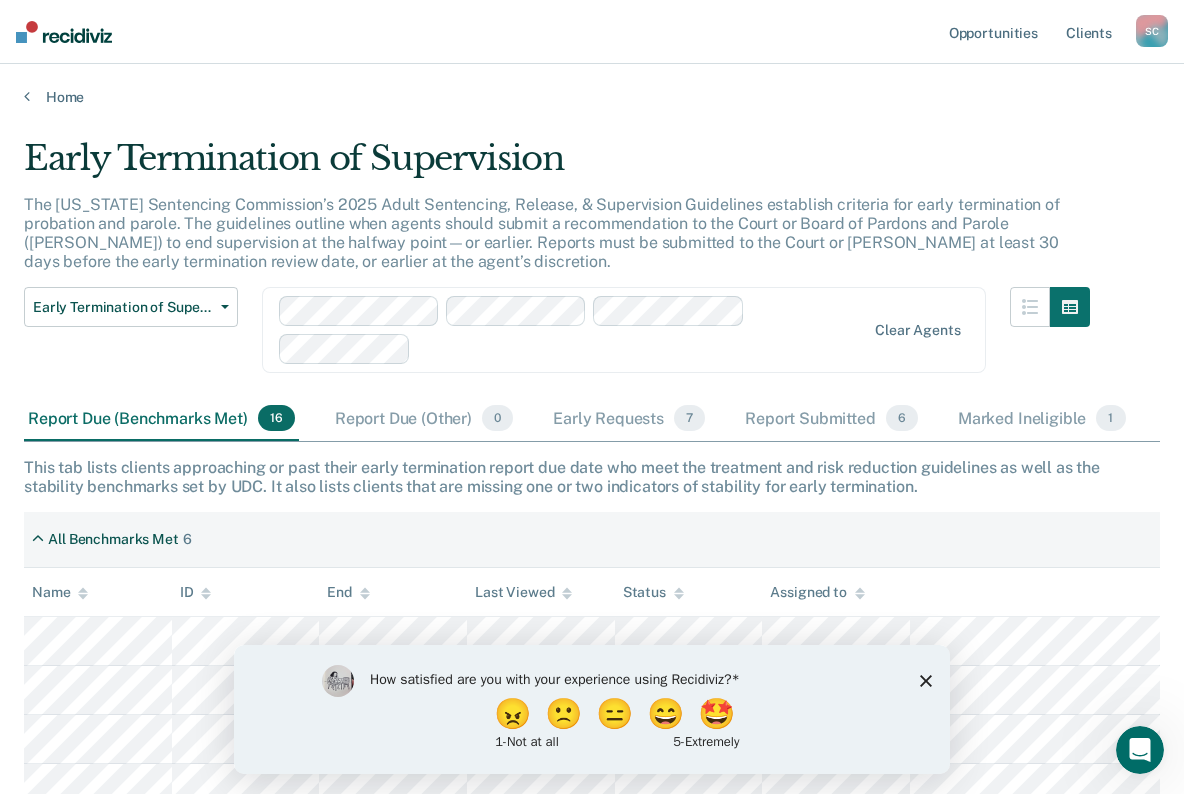 click at bounding box center [642, 349] 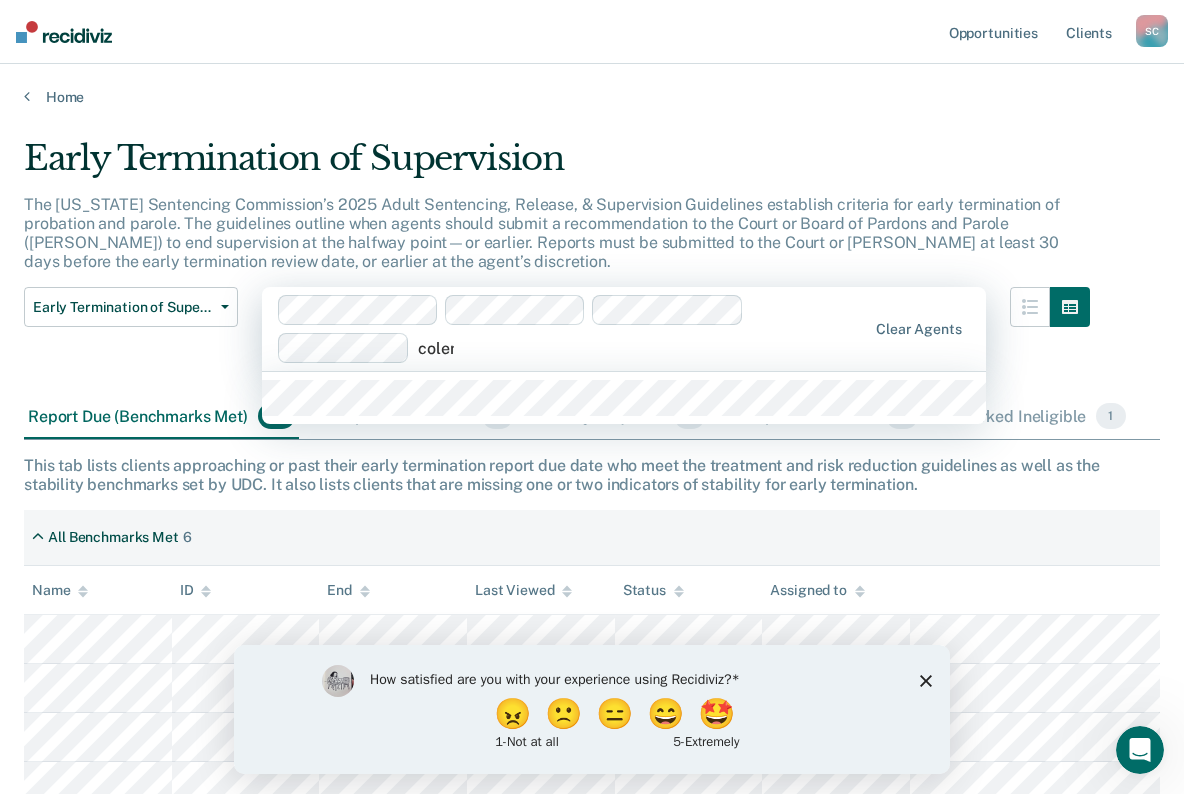 type on "[PERSON_NAME]" 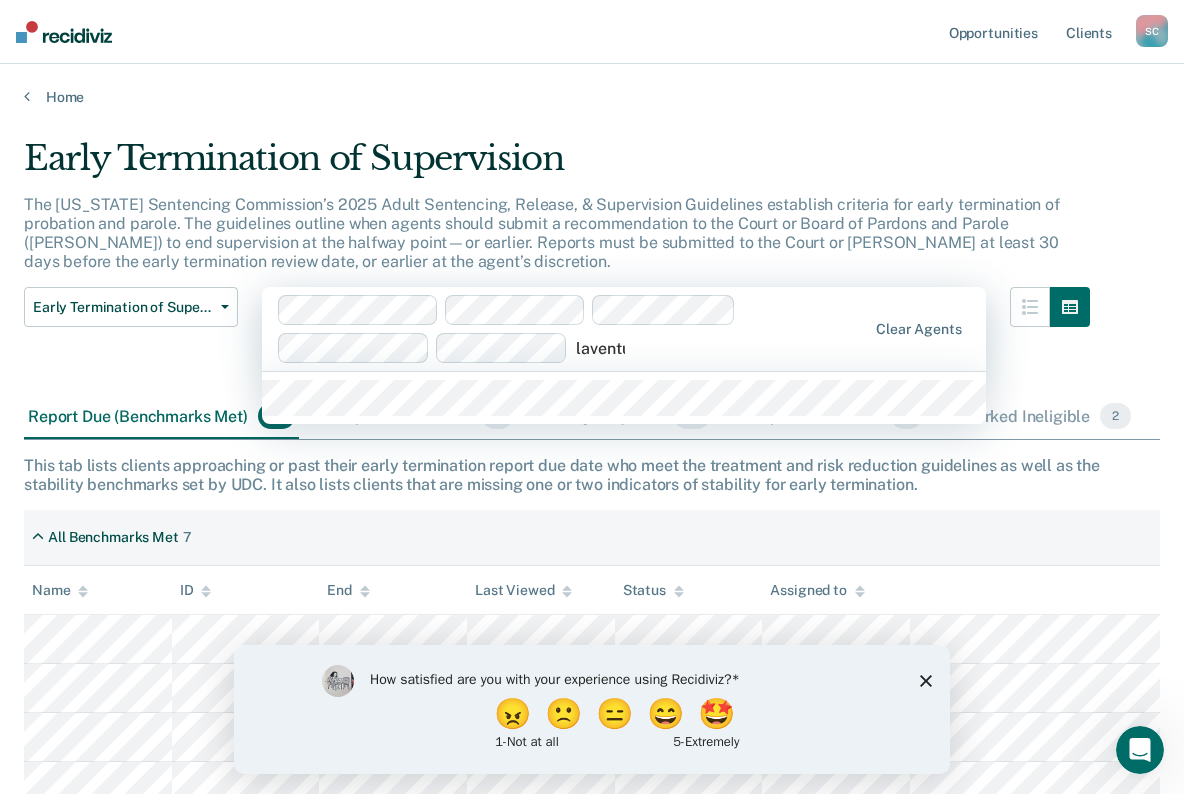 type on "[PERSON_NAME]" 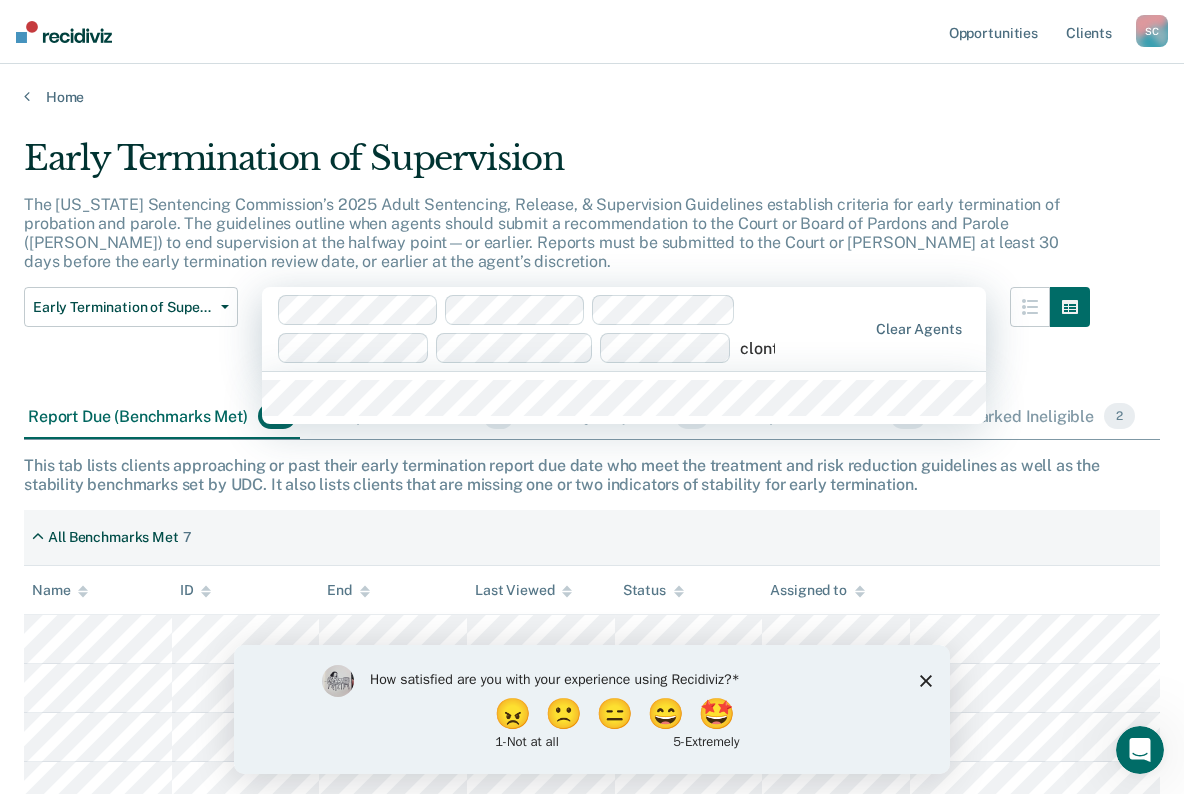 type on "[PERSON_NAME]" 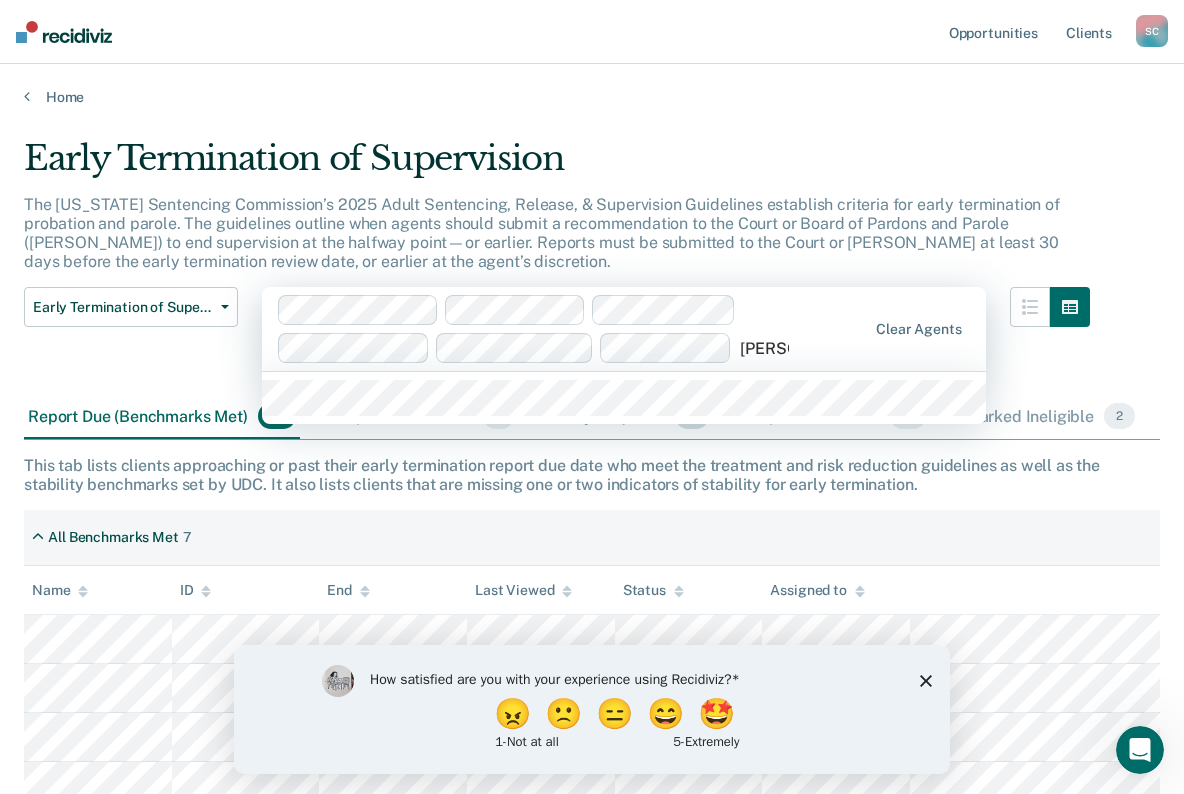 type 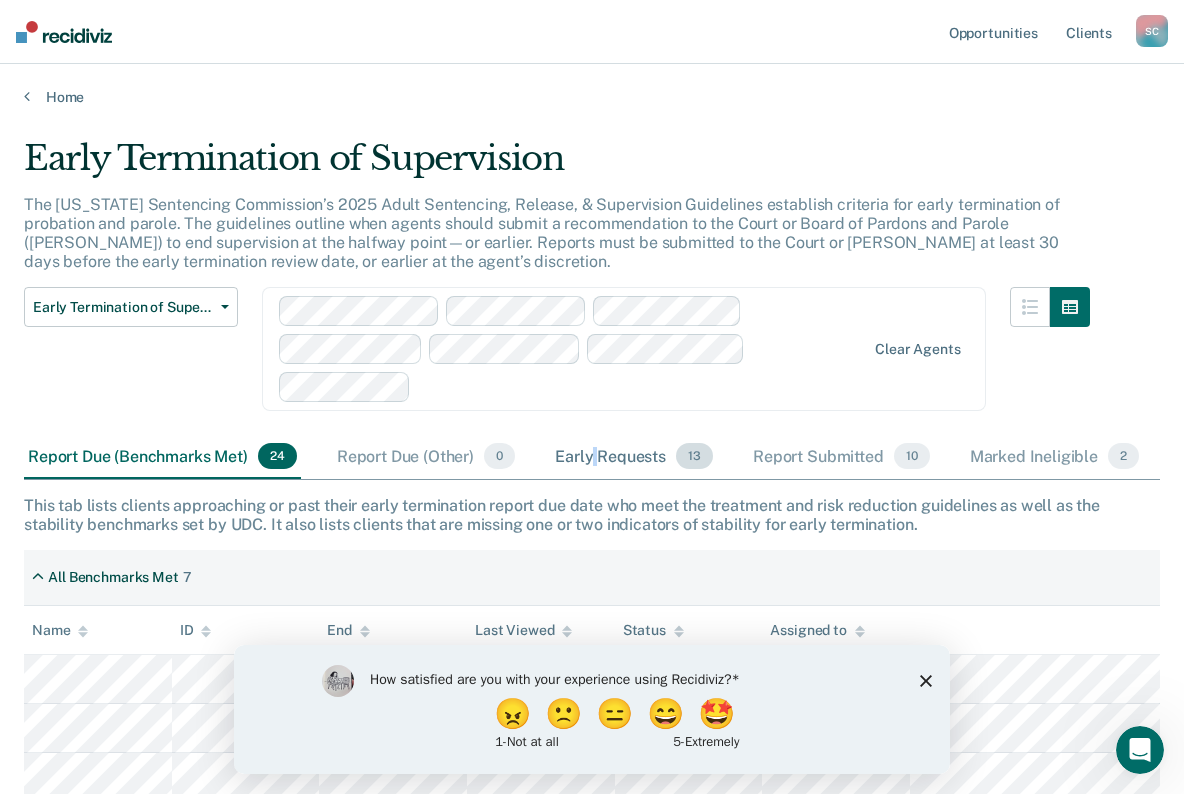 click on "Early Requests 13" at bounding box center [634, 457] 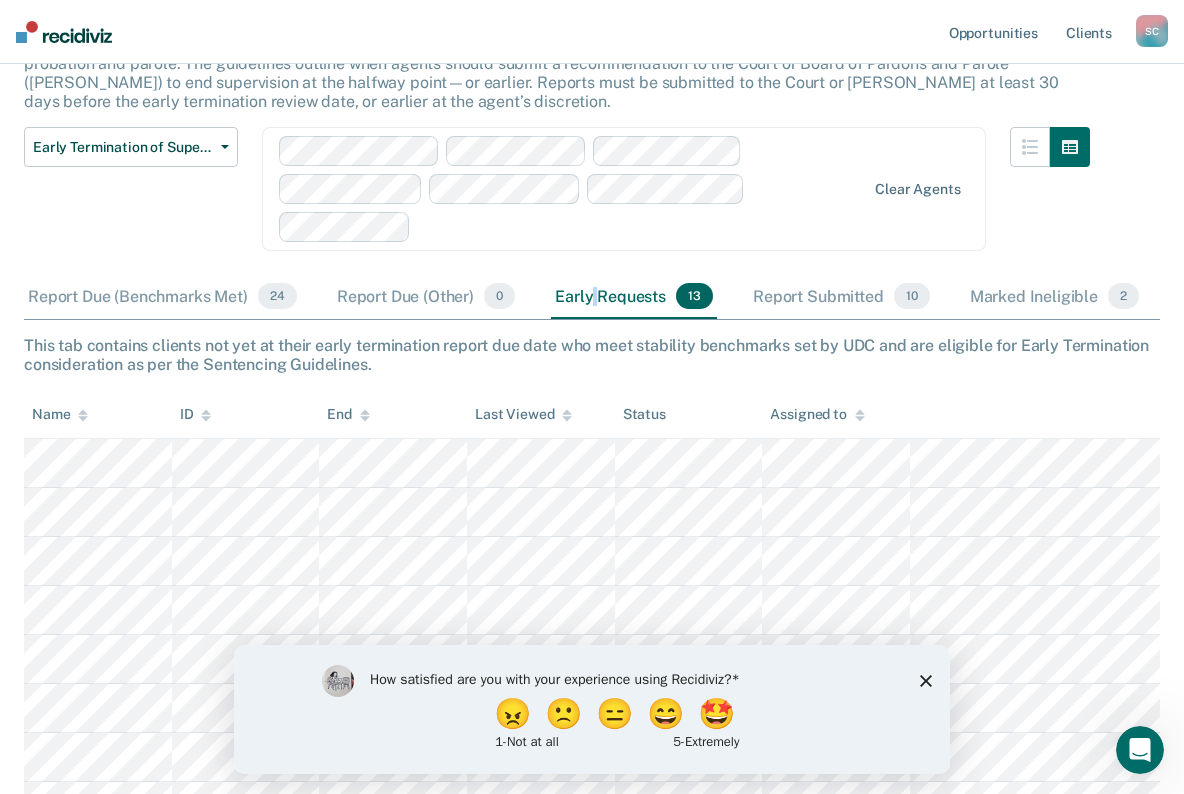 scroll, scrollTop: 450, scrollLeft: 0, axis: vertical 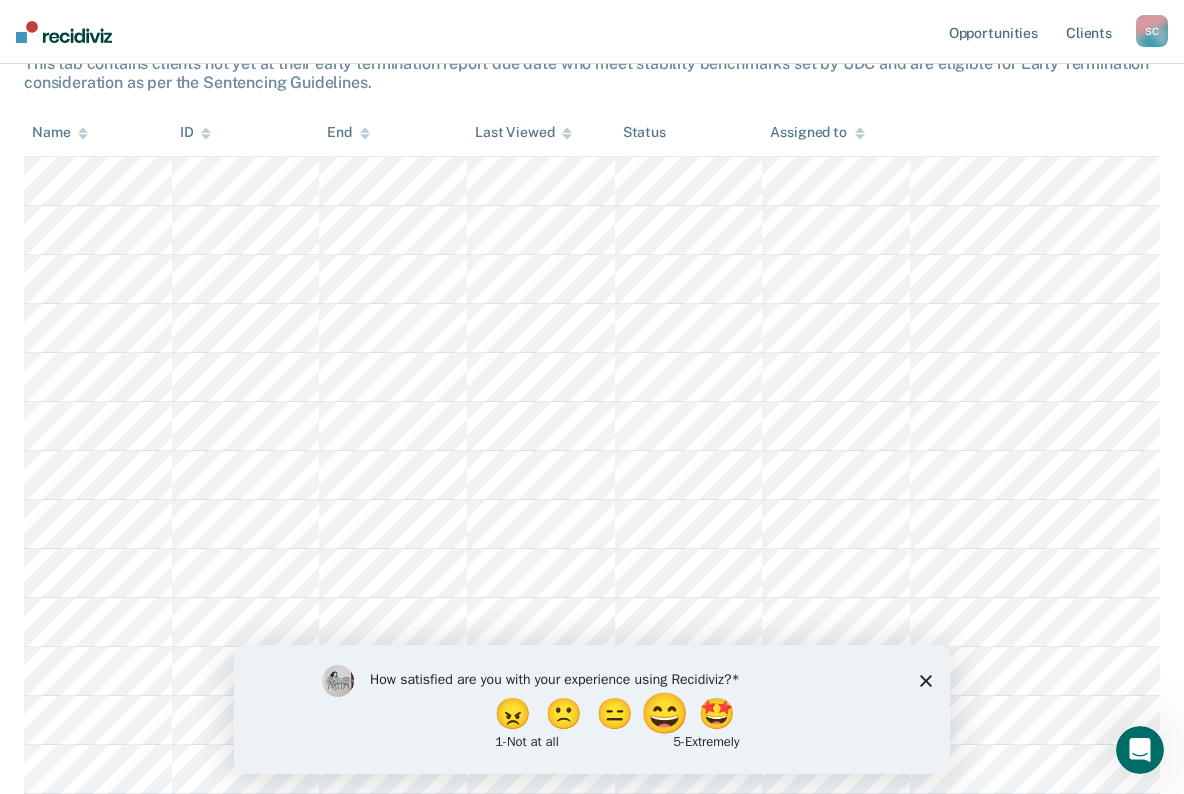 click on "😄" at bounding box center [667, 713] 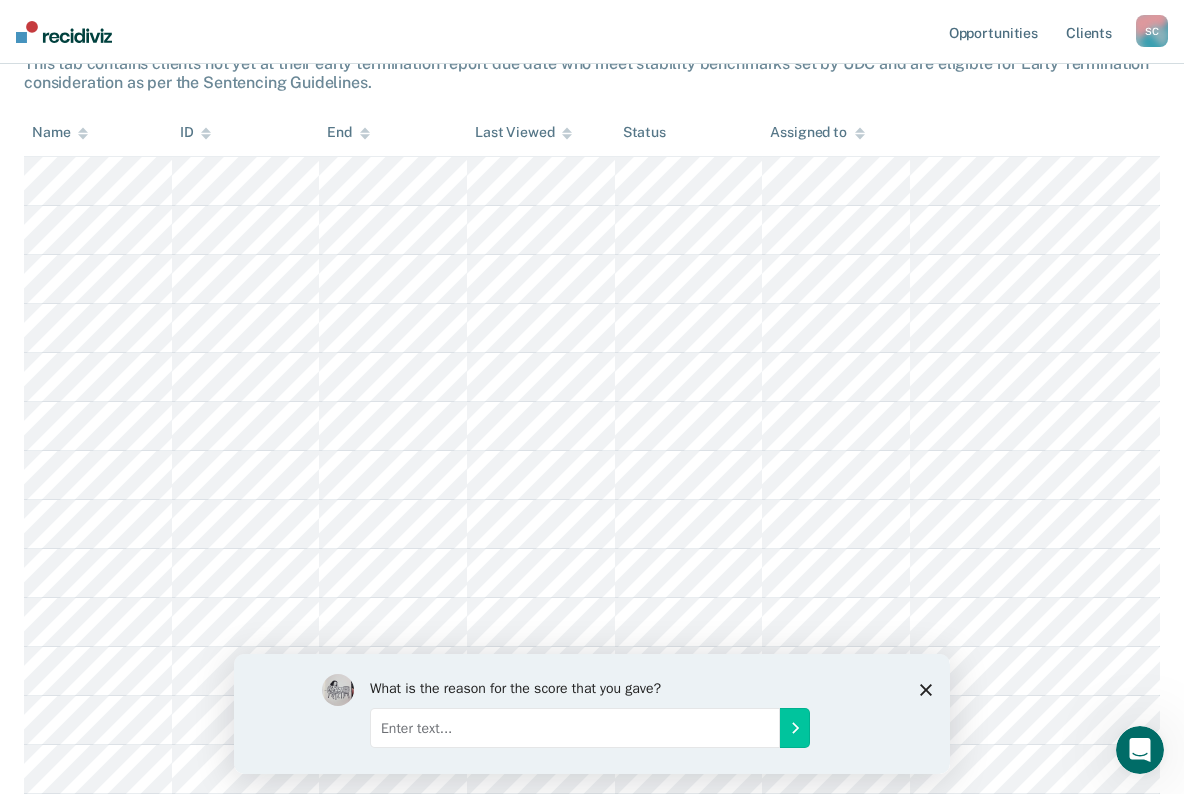 click on "What is the reason for the score that you gave?" at bounding box center (592, 713) 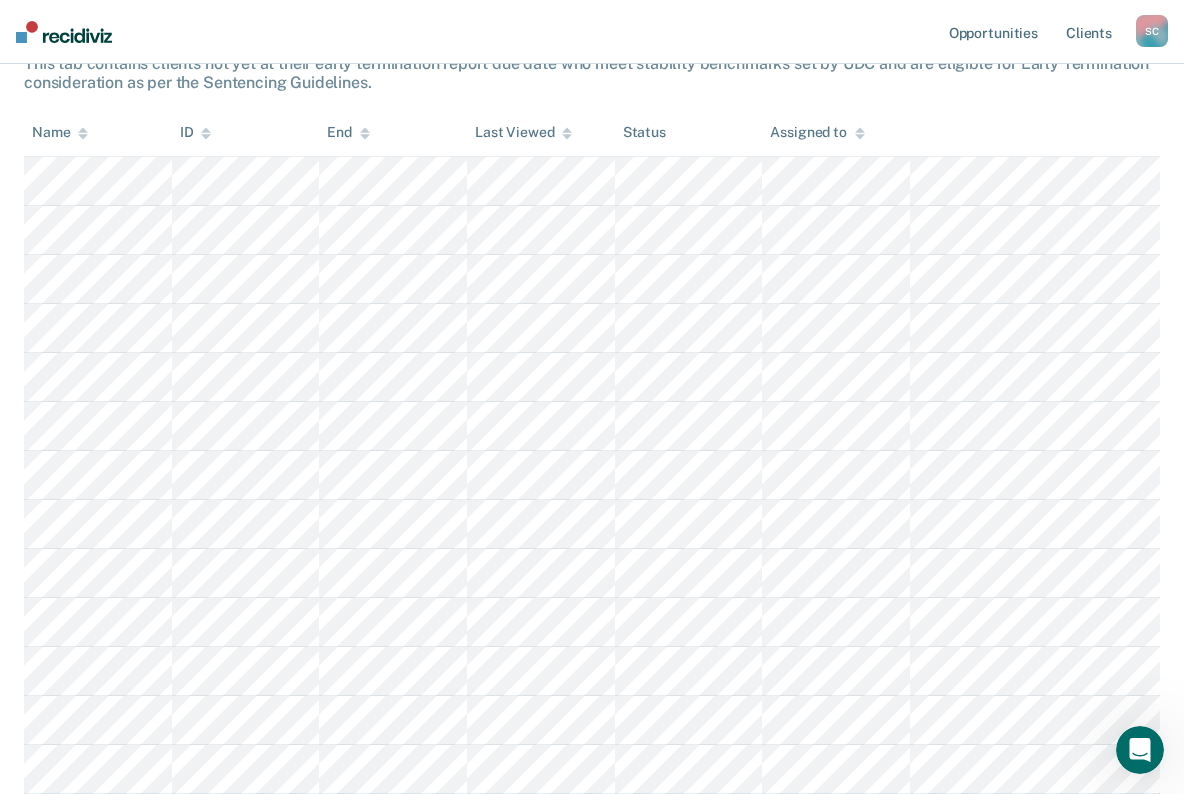 click 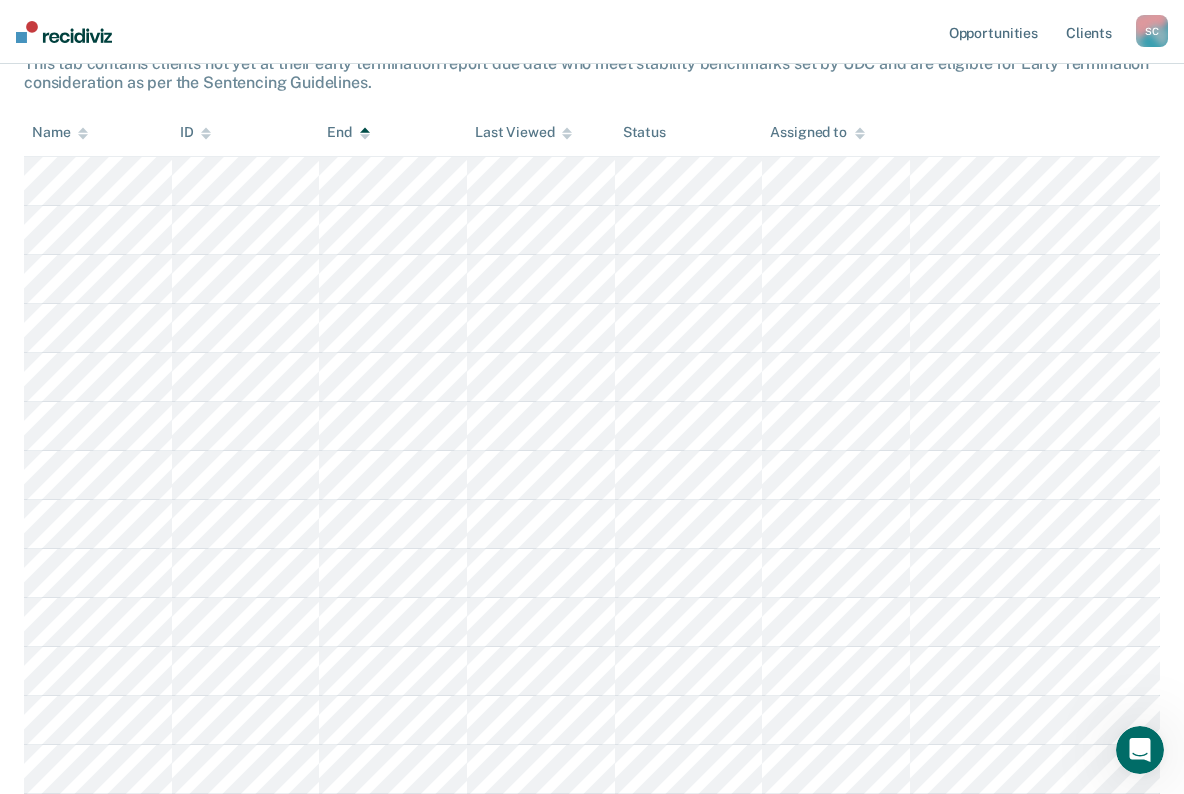 click 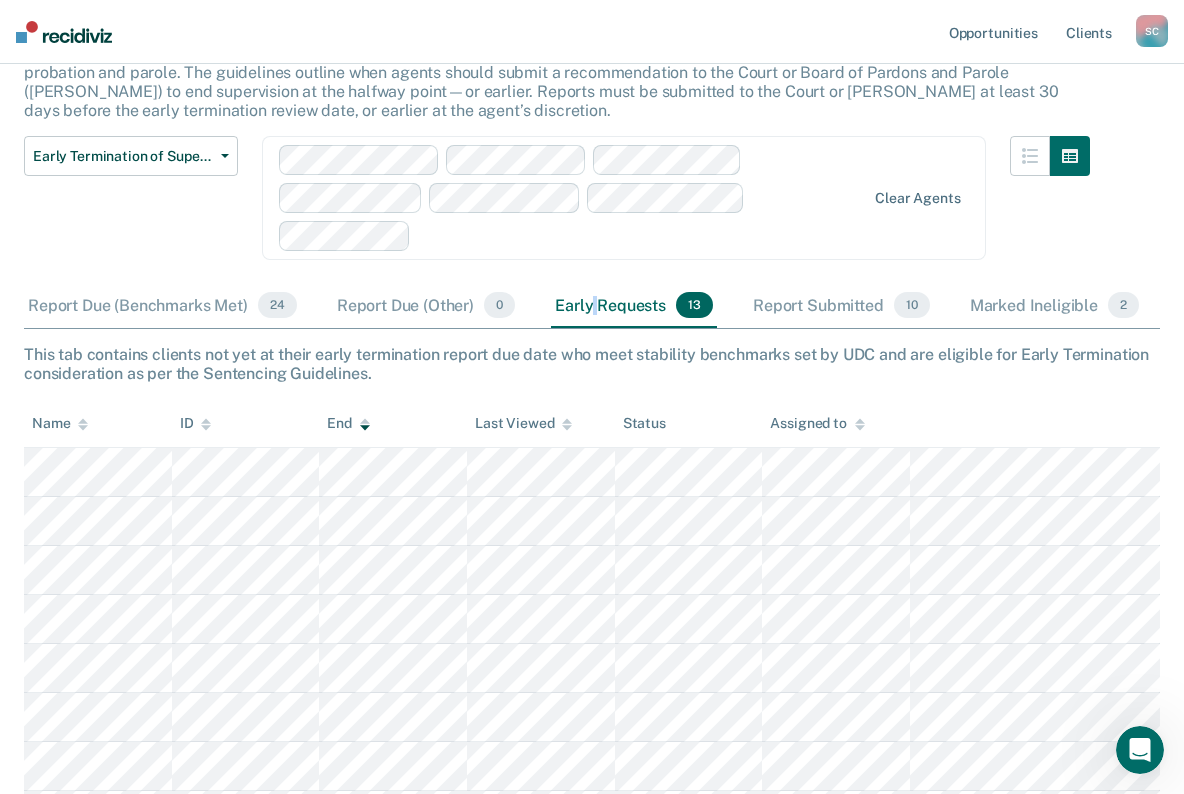 scroll, scrollTop: 150, scrollLeft: 0, axis: vertical 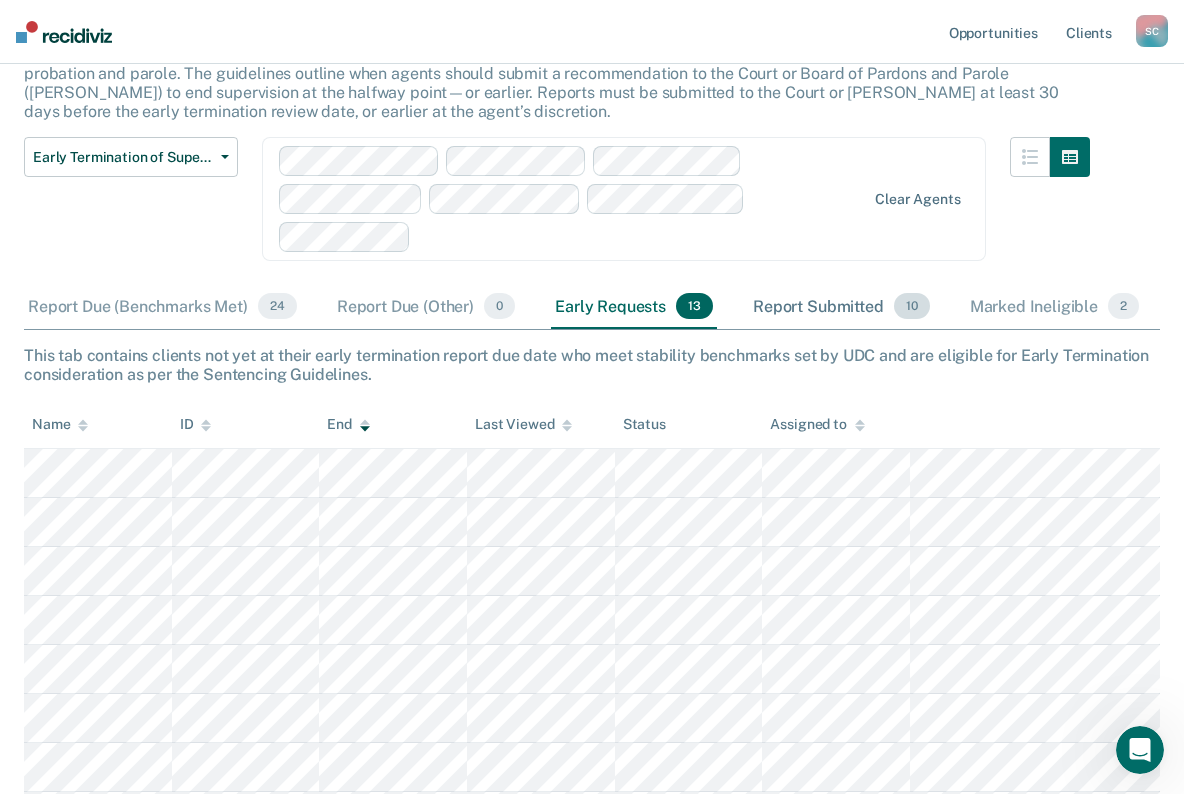 click on "Report Submitted 10" at bounding box center (841, 307) 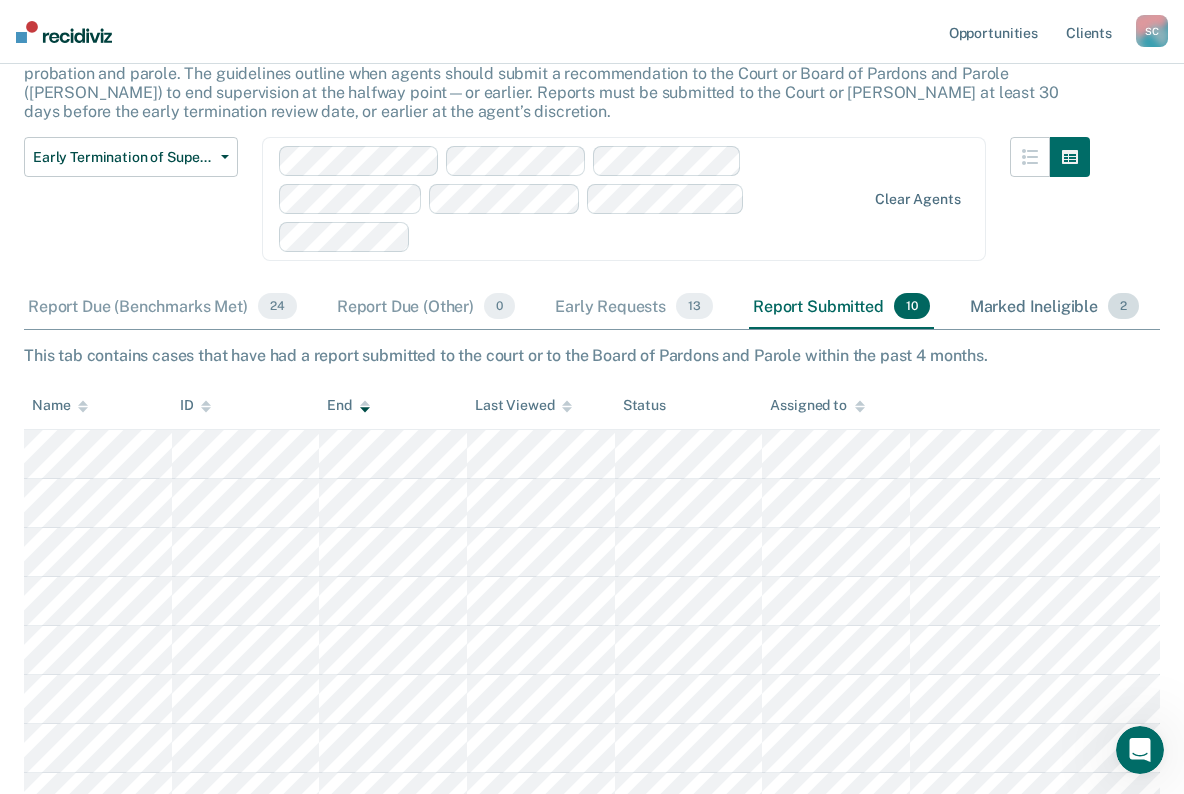 click on "Marked Ineligible 2" at bounding box center (1055, 307) 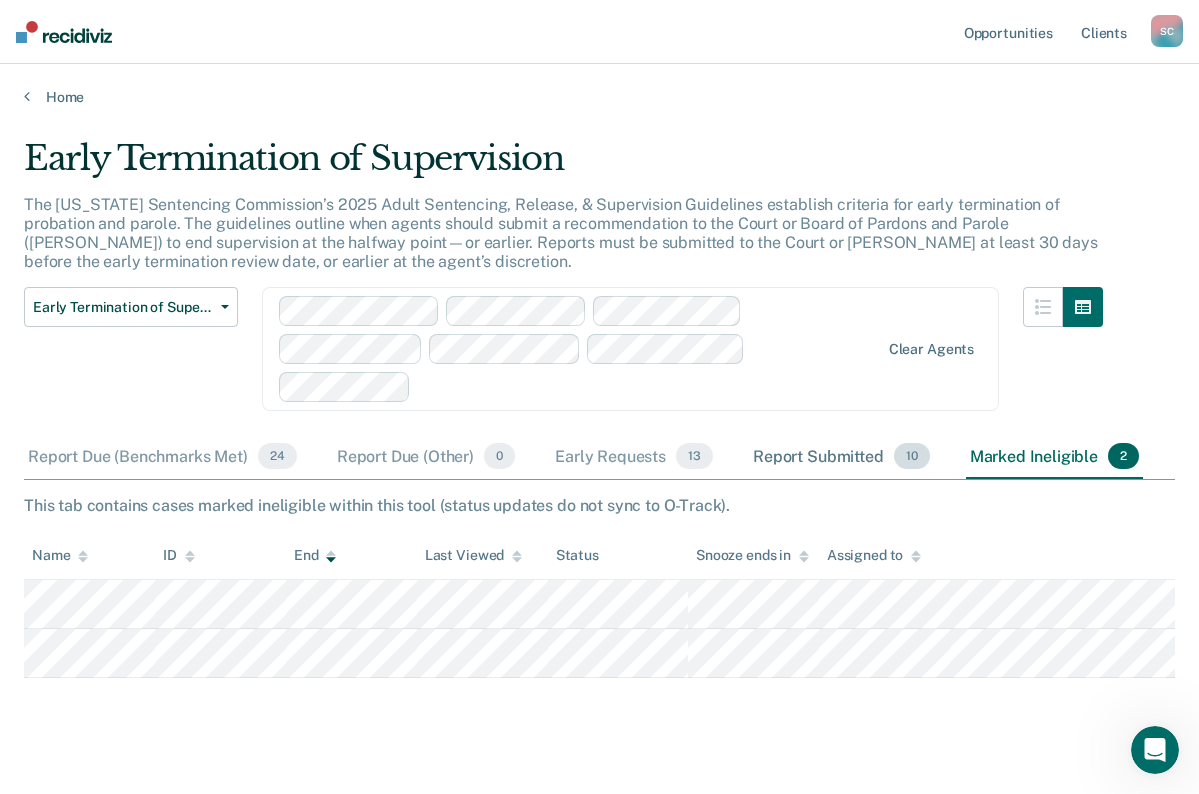 click on "Report Submitted 10" at bounding box center [841, 457] 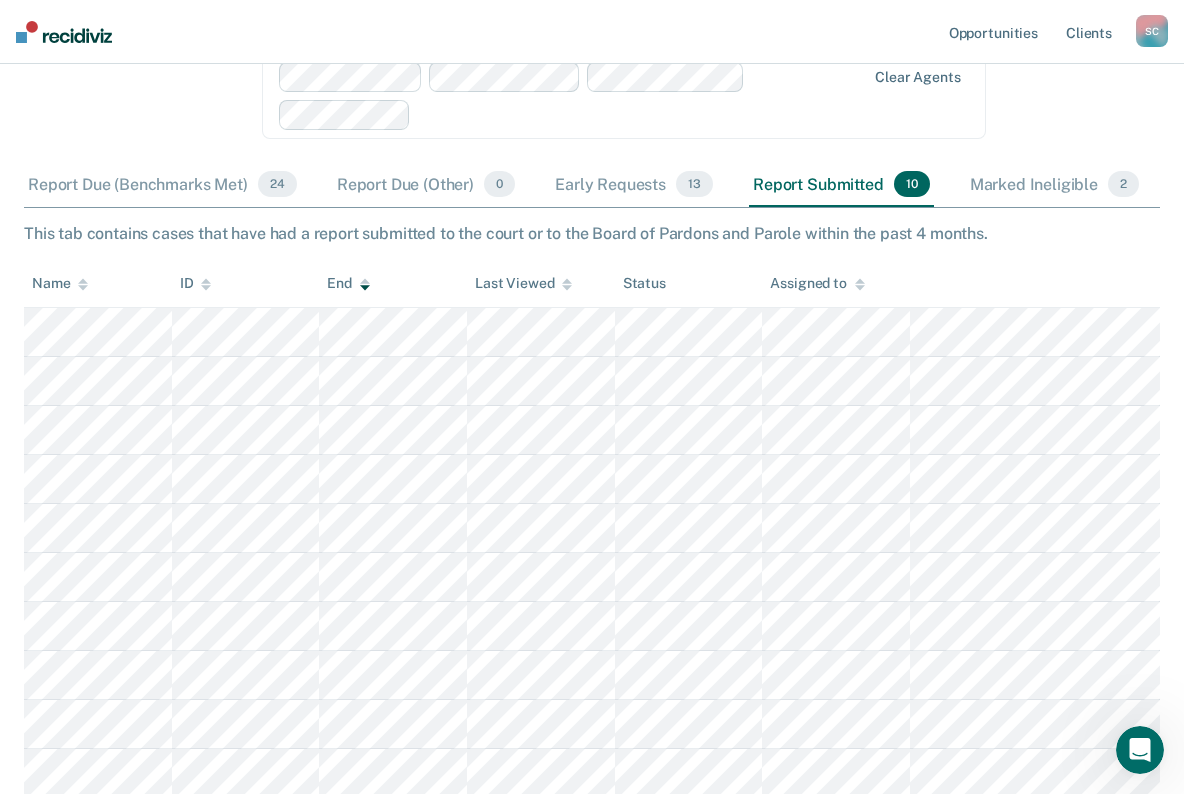 scroll, scrollTop: 273, scrollLeft: 0, axis: vertical 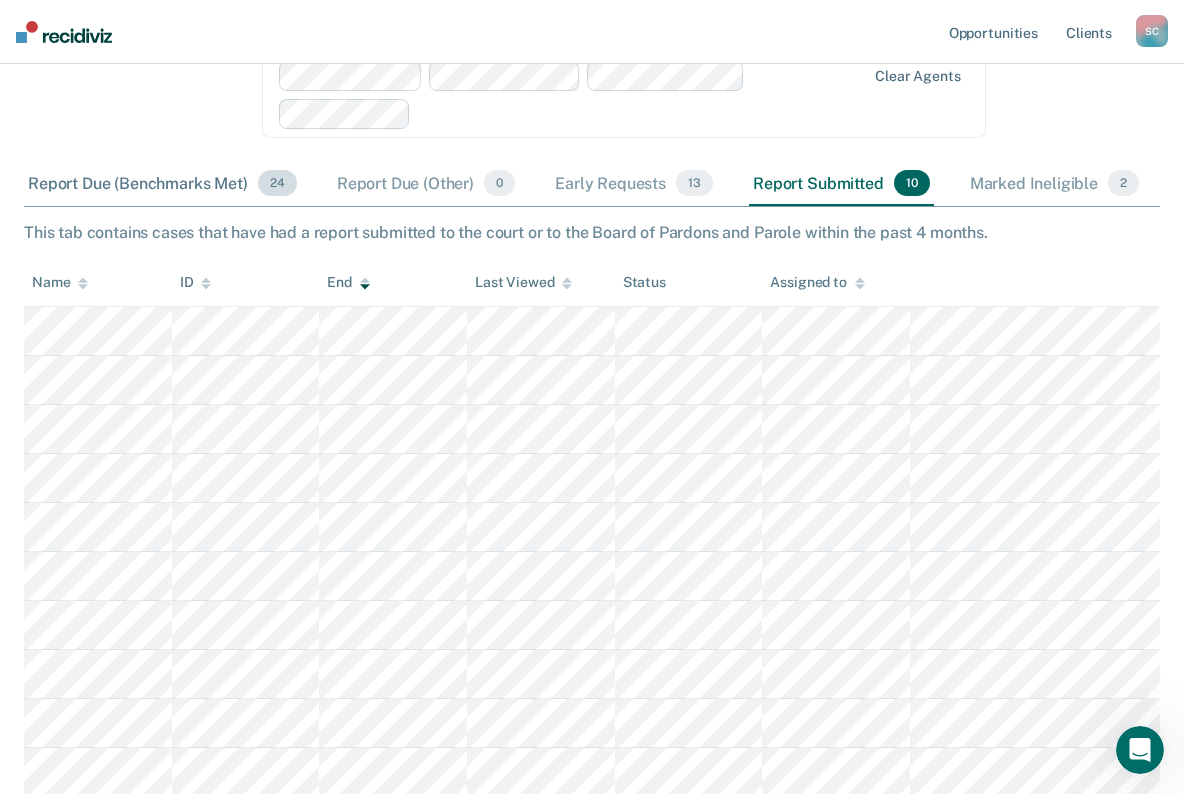 click on "Report Due (Benchmarks Met) 24" at bounding box center [162, 184] 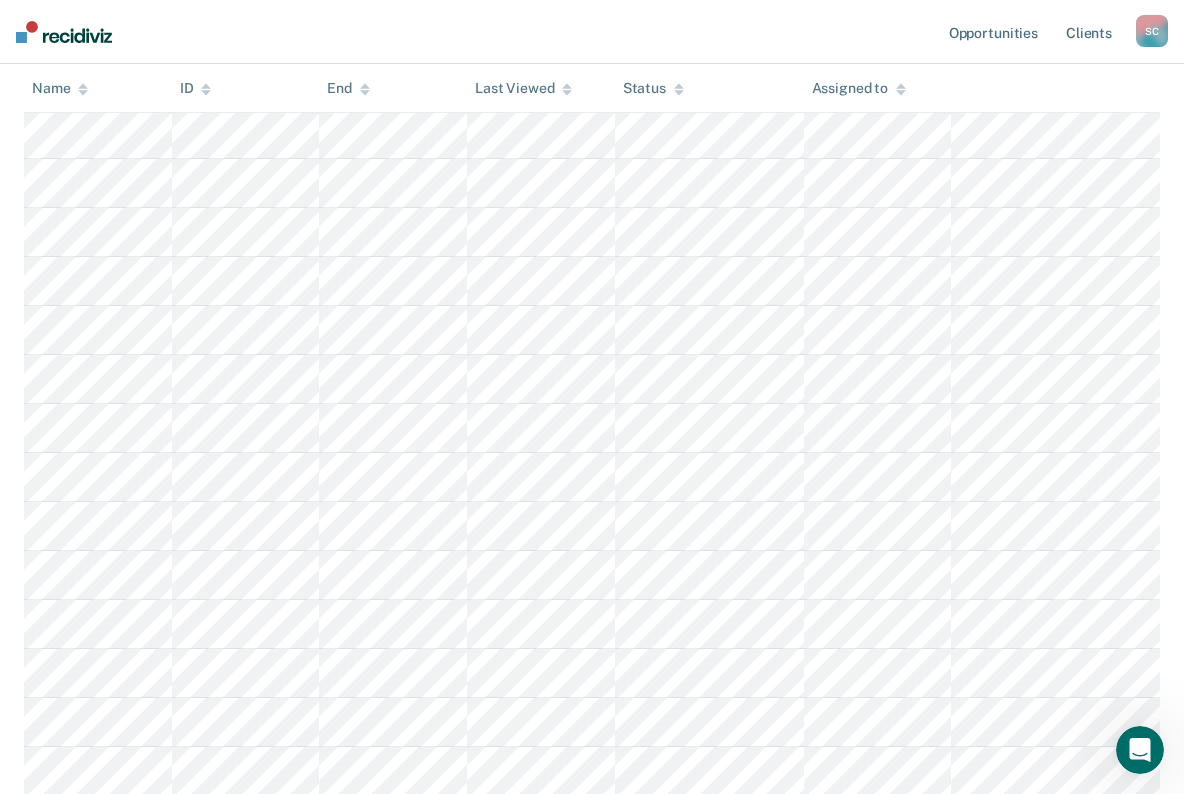 scroll, scrollTop: 640, scrollLeft: 0, axis: vertical 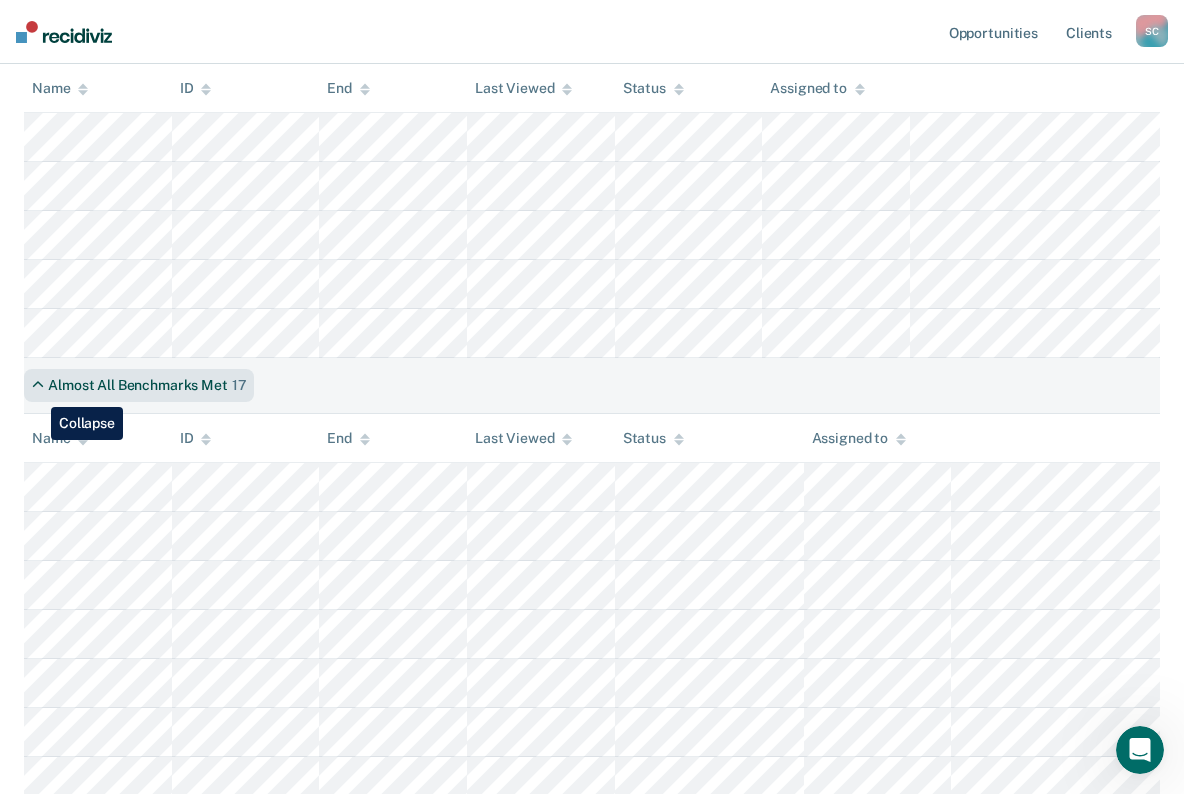 click on "Almost All Benchmarks Met 17" at bounding box center [139, 385] 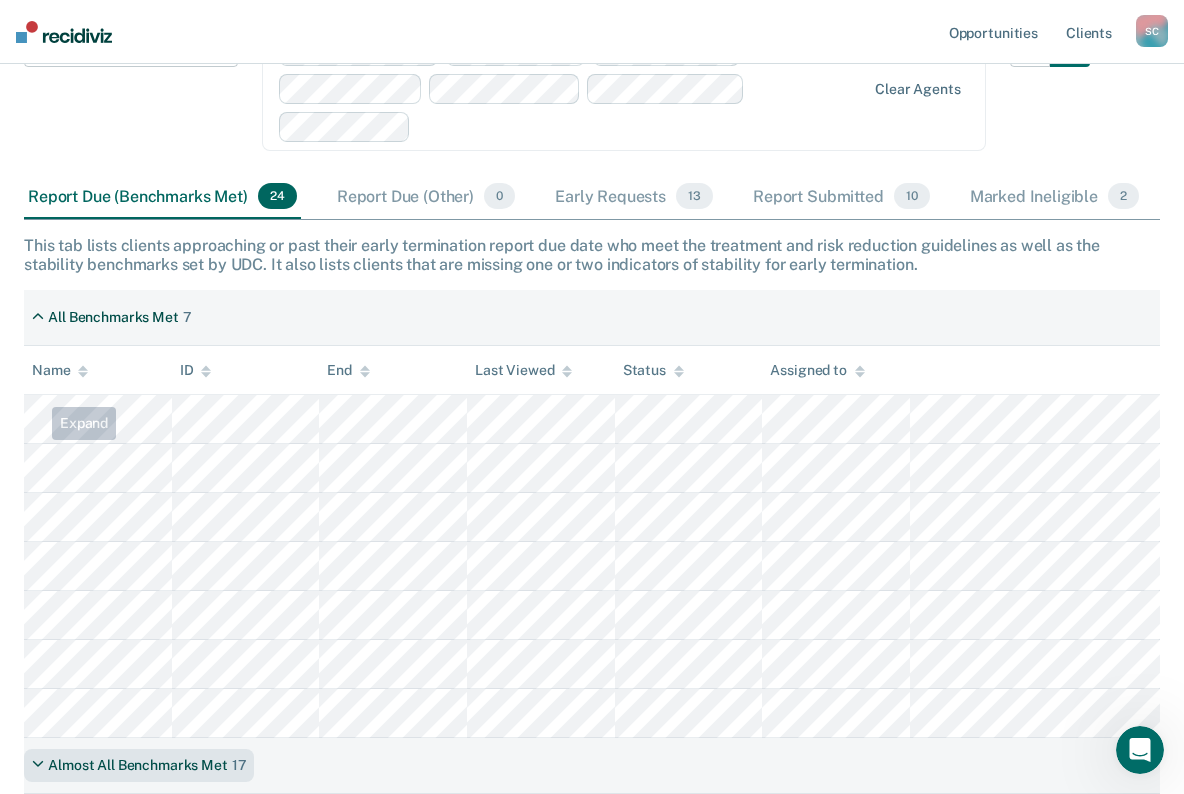 scroll, scrollTop: 258, scrollLeft: 0, axis: vertical 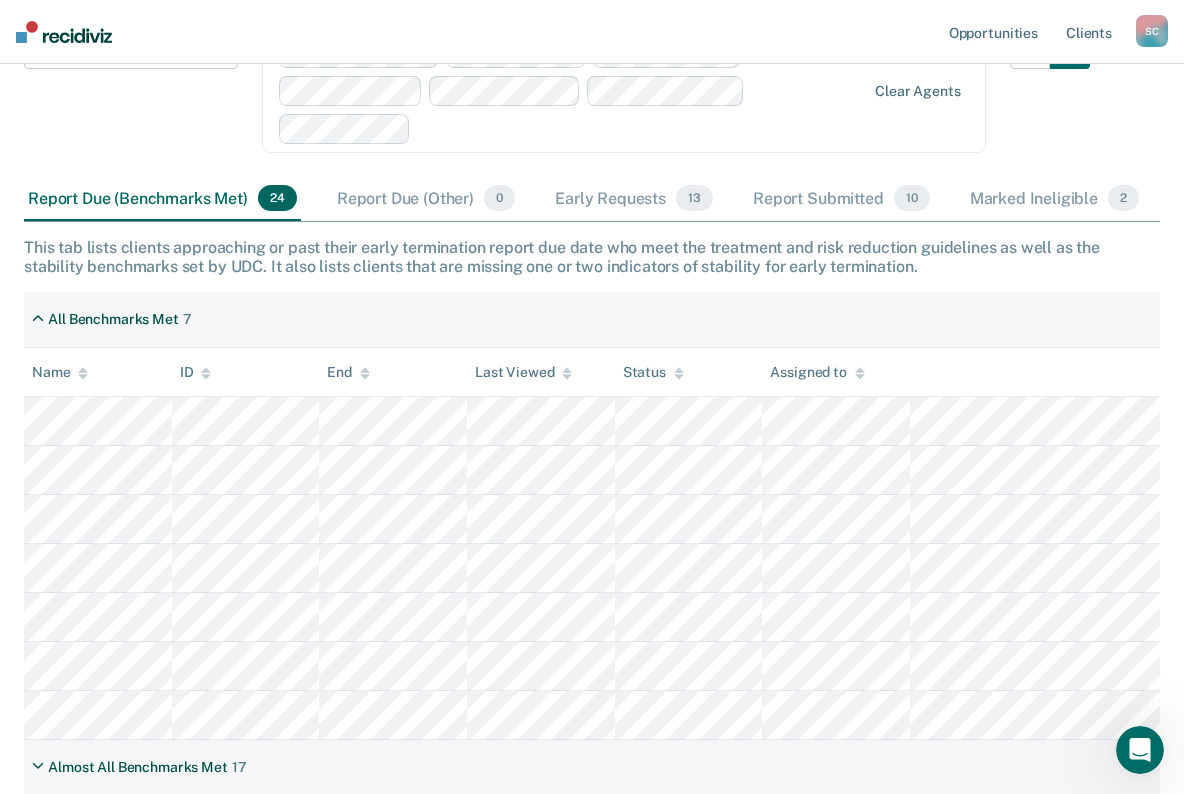 click 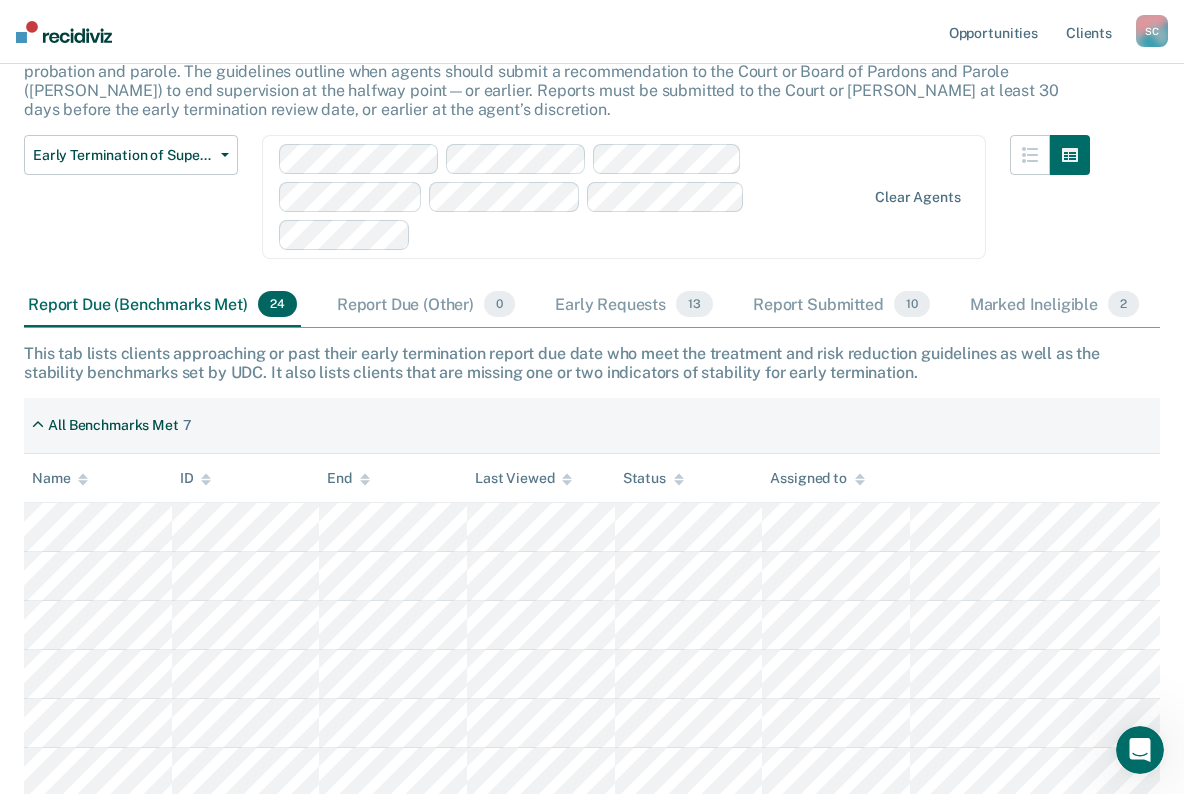 scroll, scrollTop: 258, scrollLeft: 0, axis: vertical 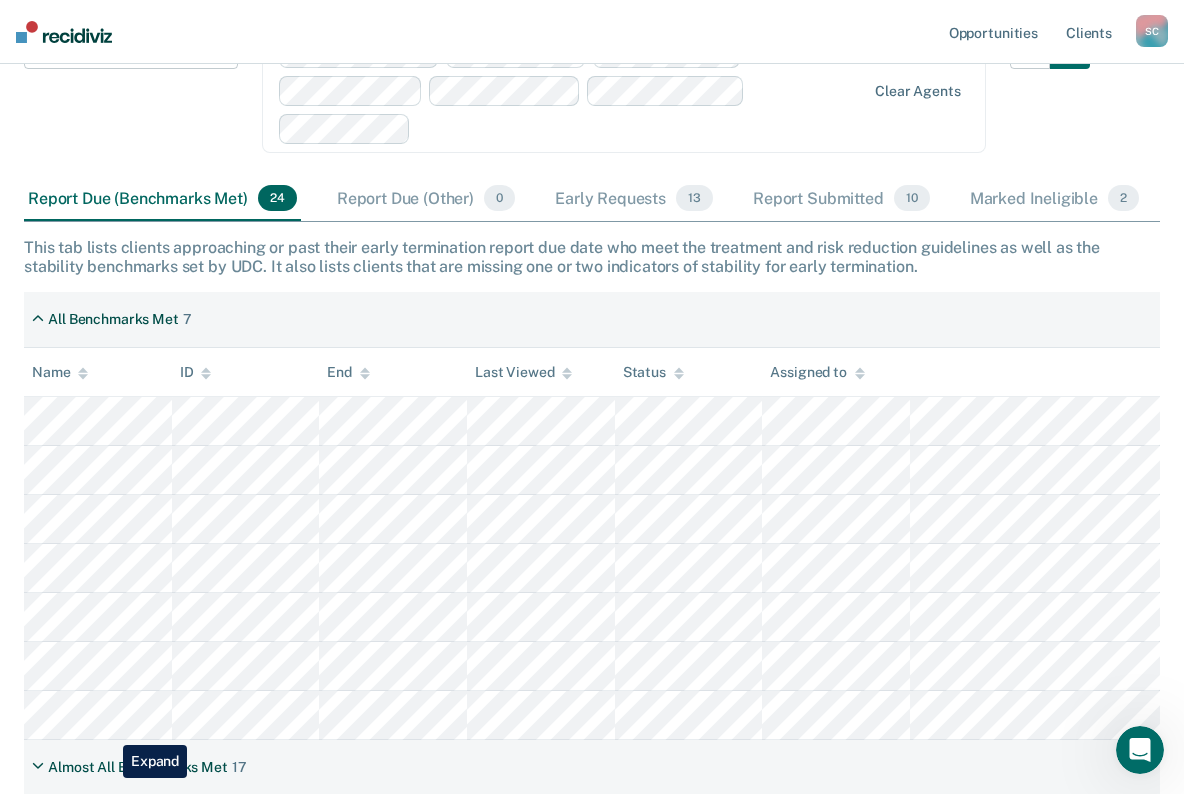 drag, startPoint x: 108, startPoint y: 778, endPoint x: 142, endPoint y: 746, distance: 46.69047 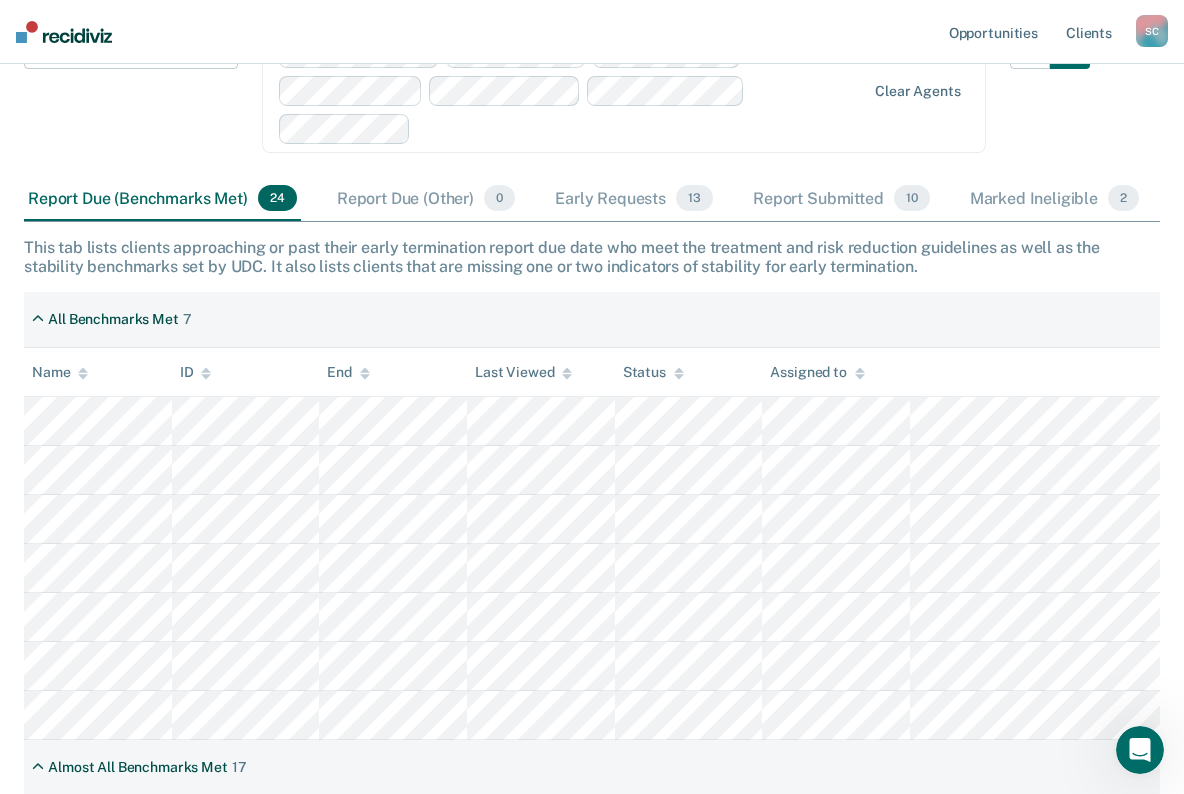 scroll, scrollTop: 758, scrollLeft: 0, axis: vertical 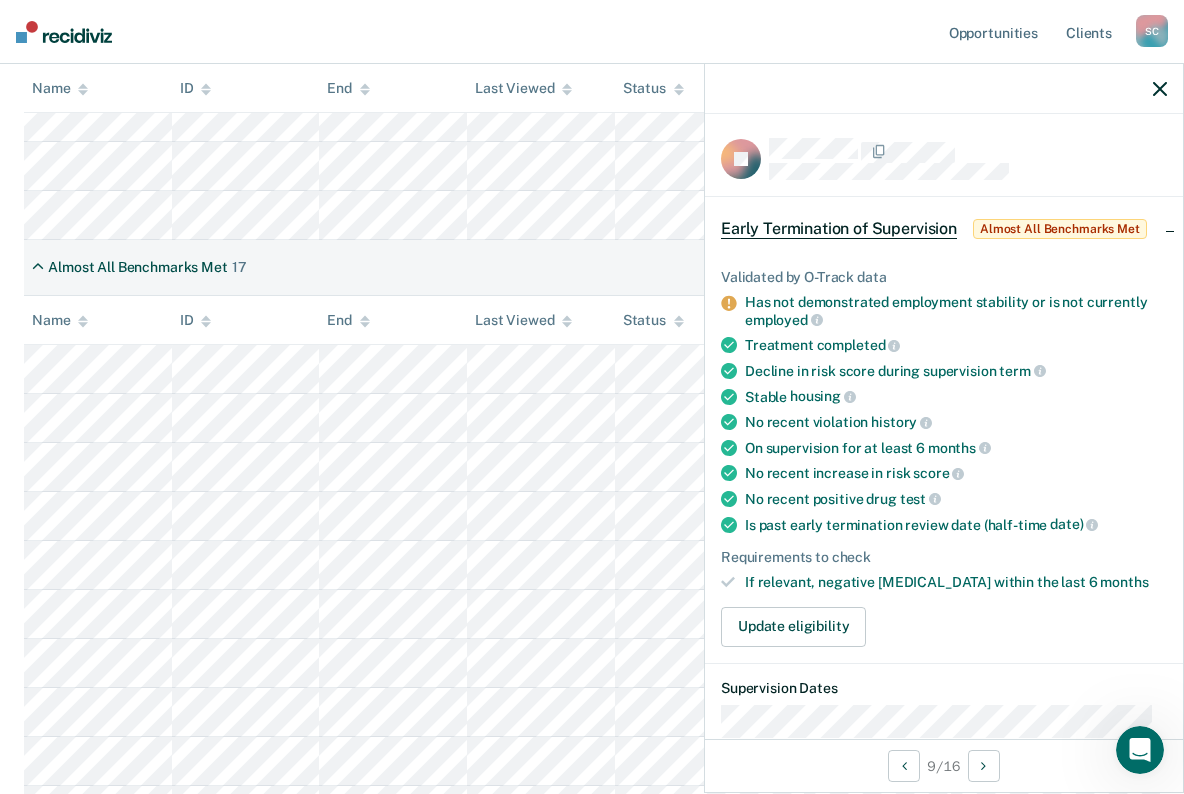 drag, startPoint x: 1155, startPoint y: 90, endPoint x: 1121, endPoint y: 125, distance: 48.79549 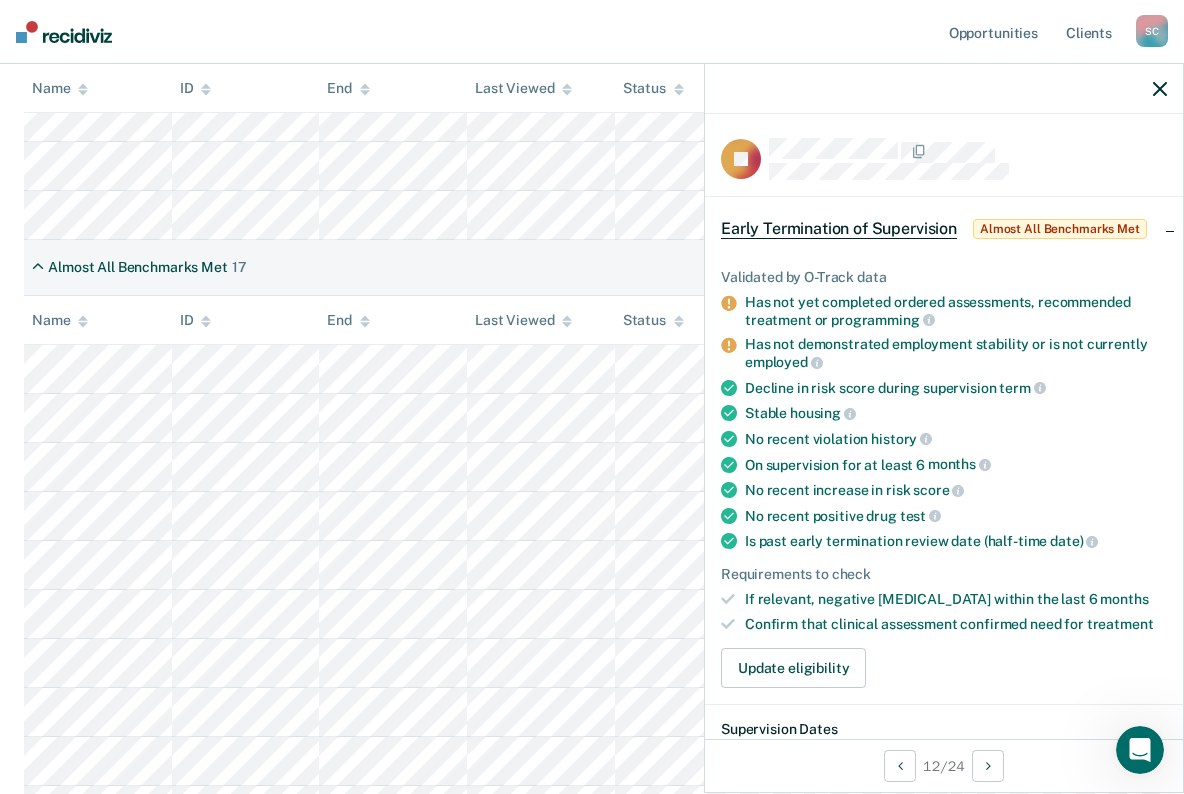 drag, startPoint x: 1155, startPoint y: 83, endPoint x: 1136, endPoint y: 121, distance: 42.48529 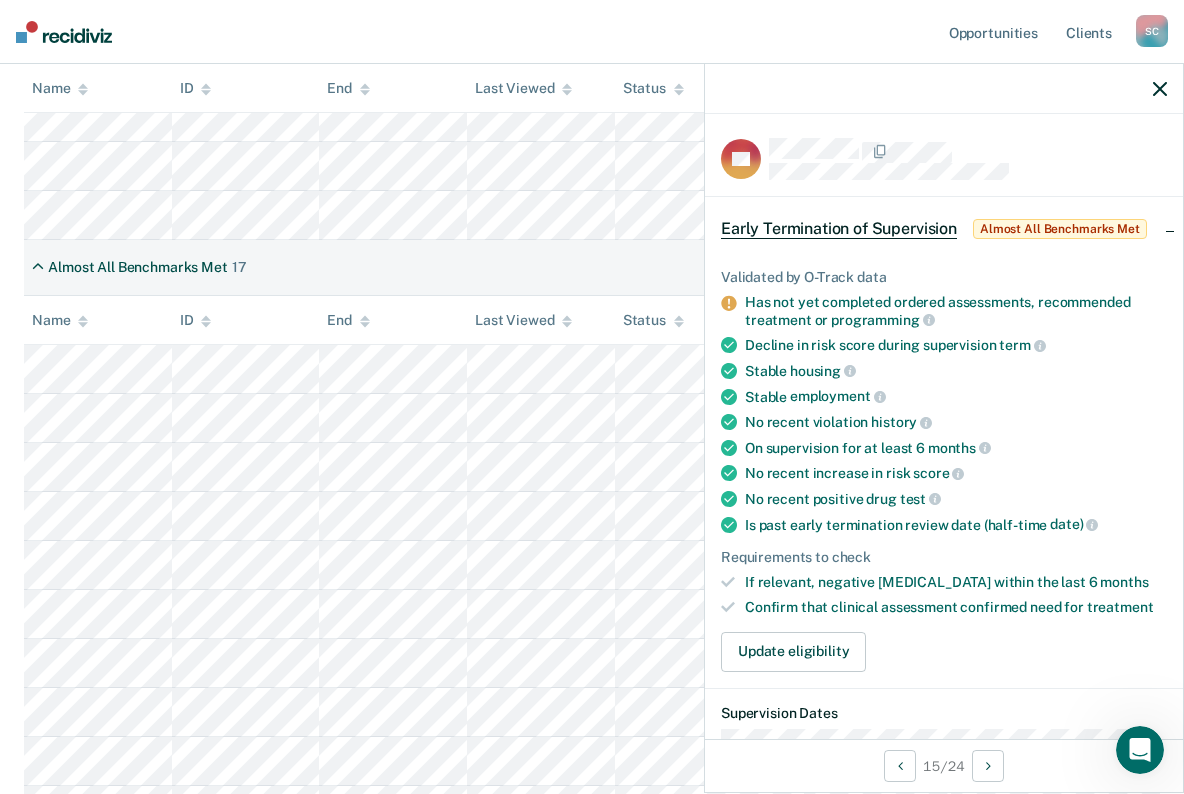 click at bounding box center [944, 89] 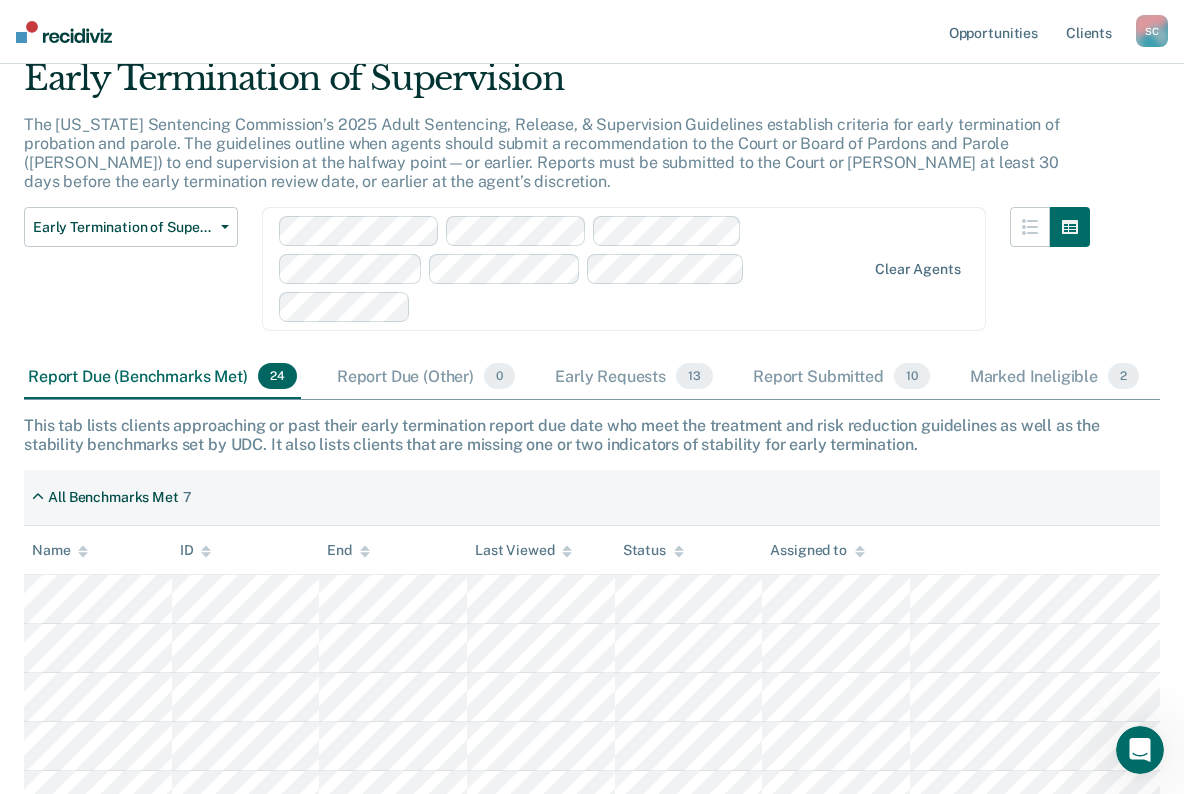 scroll, scrollTop: 0, scrollLeft: 0, axis: both 